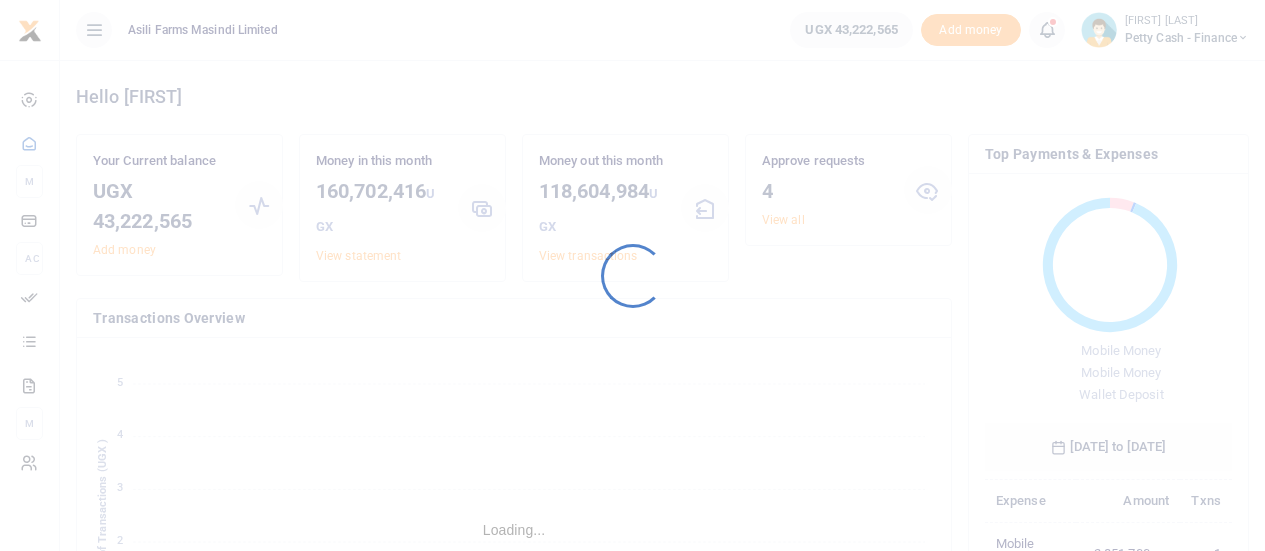 scroll, scrollTop: 0, scrollLeft: 0, axis: both 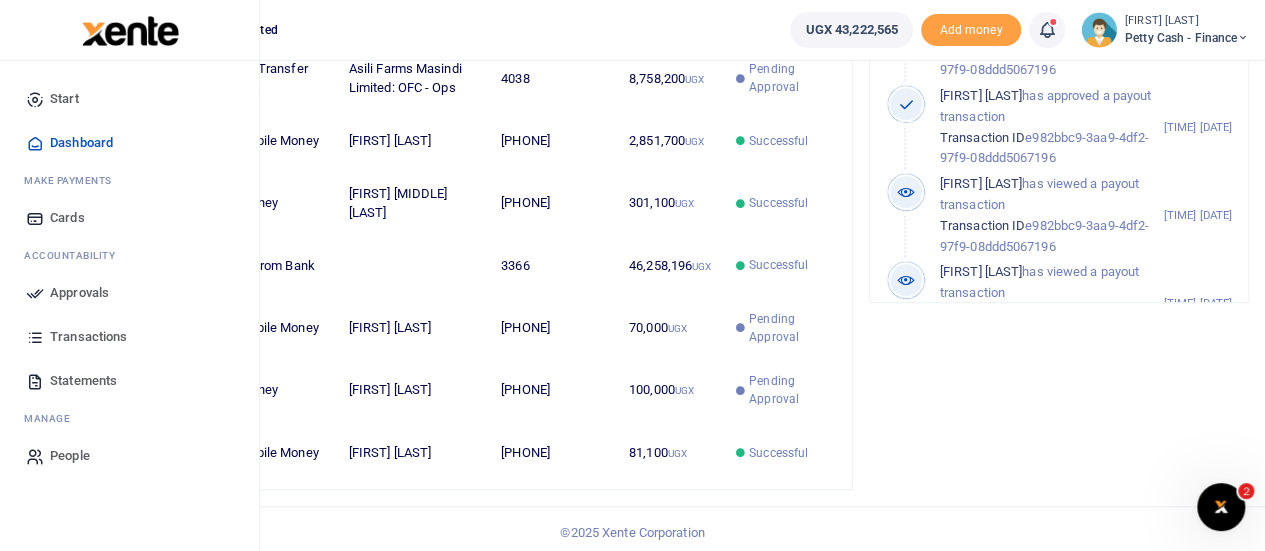 click on "Approvals" at bounding box center (79, 293) 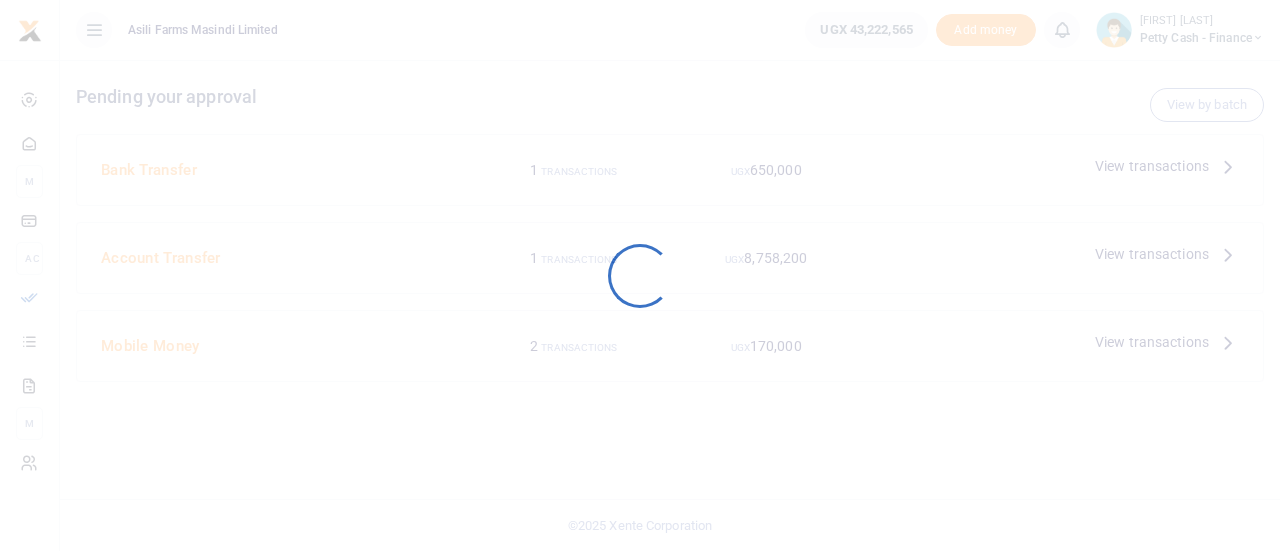 scroll, scrollTop: 0, scrollLeft: 0, axis: both 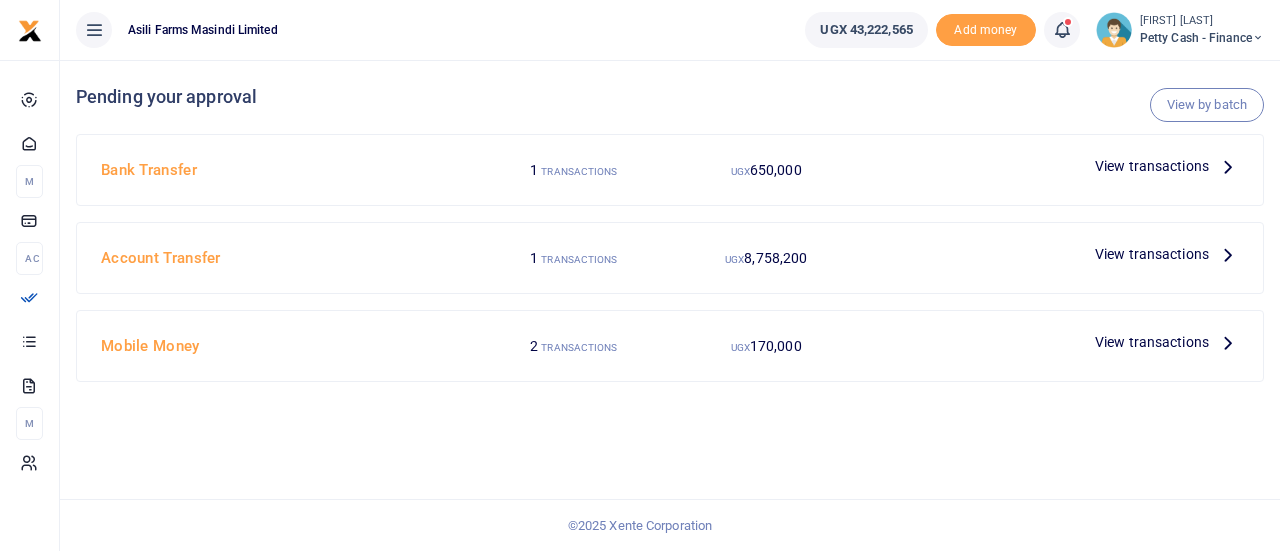 click on "View transactions" at bounding box center [1152, 254] 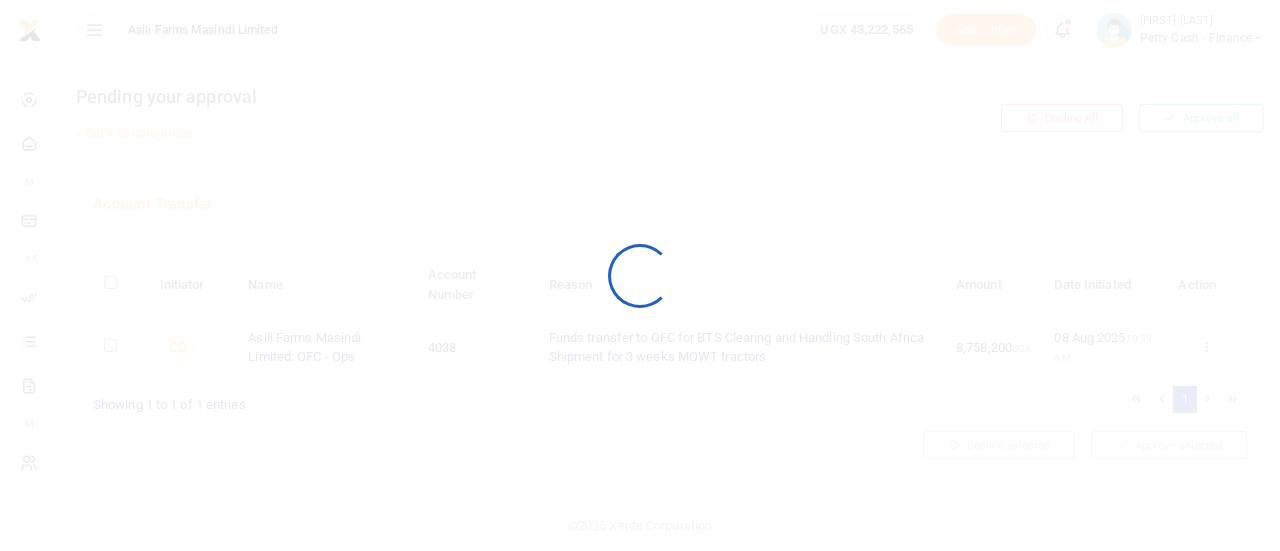 scroll, scrollTop: 0, scrollLeft: 0, axis: both 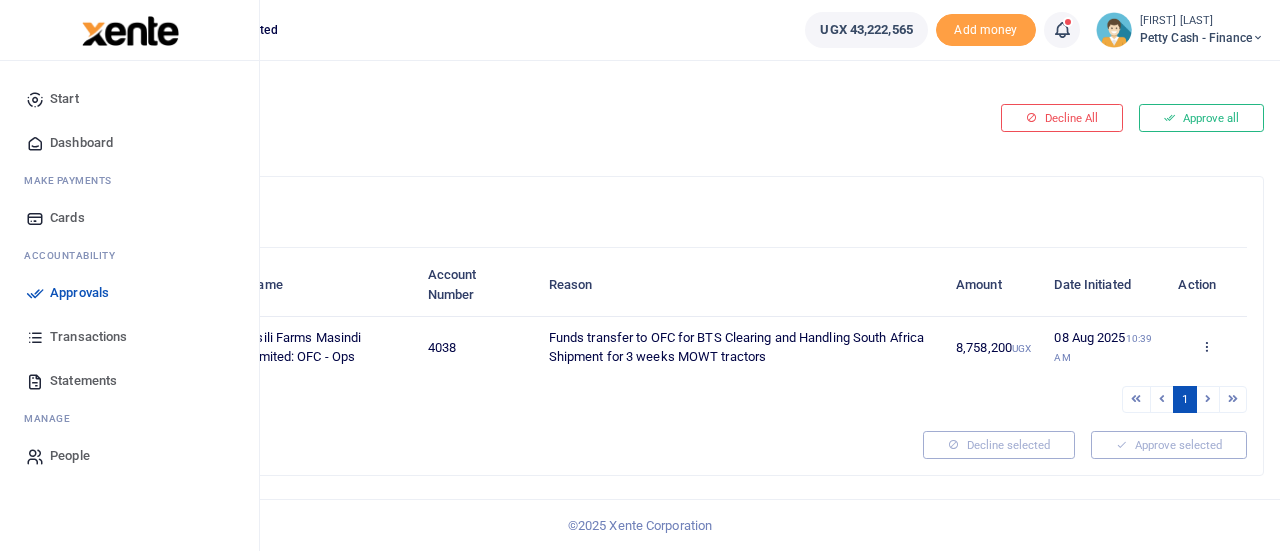 click on "Approvals" at bounding box center (79, 293) 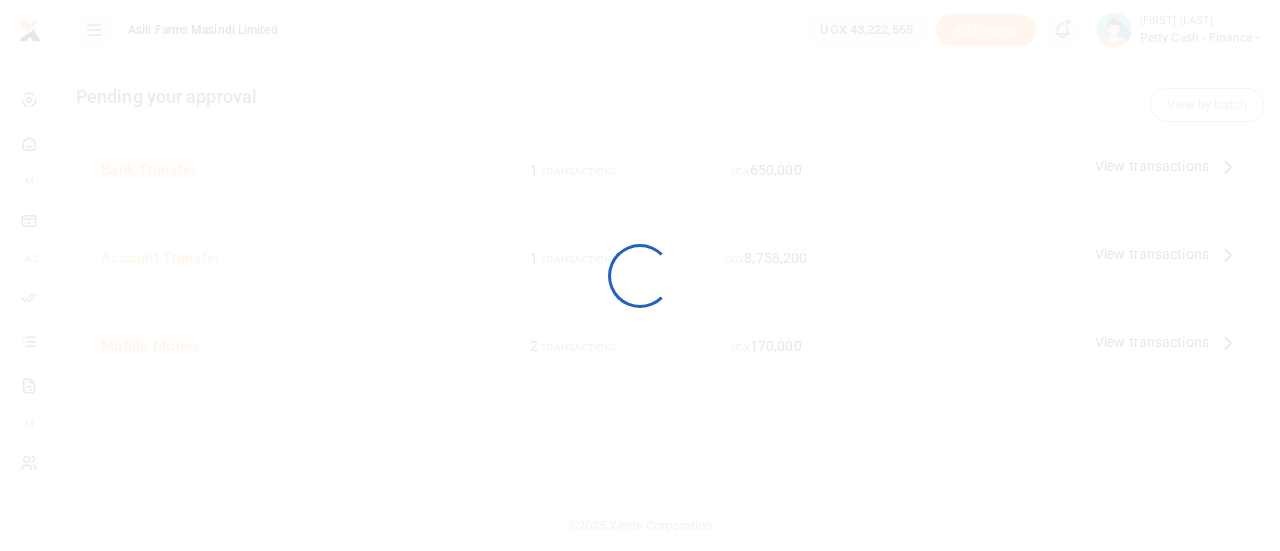 scroll, scrollTop: 0, scrollLeft: 0, axis: both 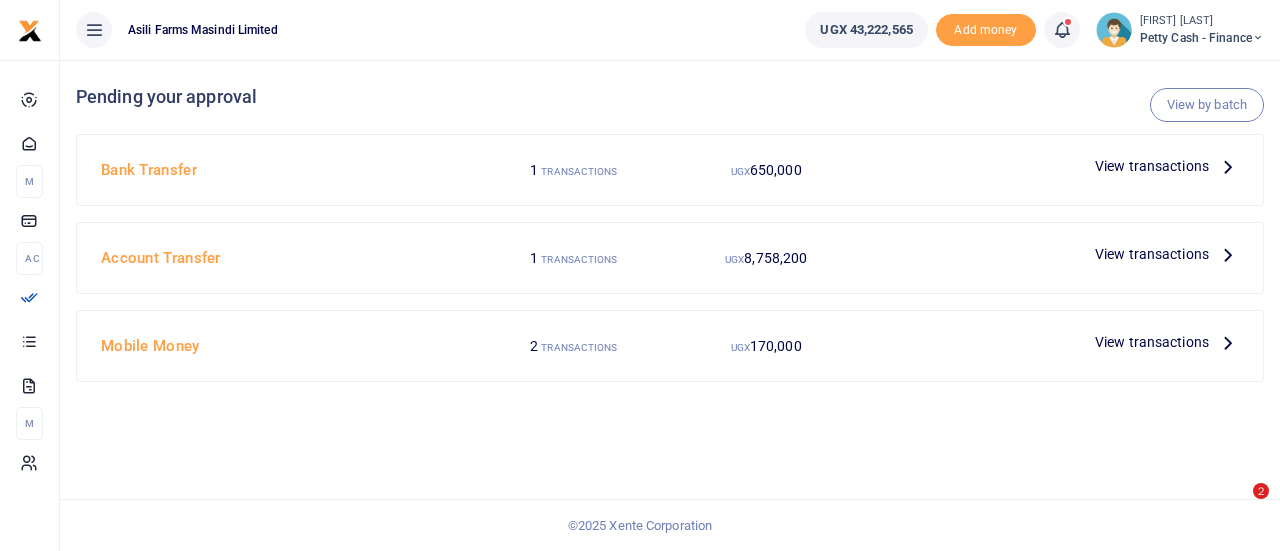 click at bounding box center [1228, 254] 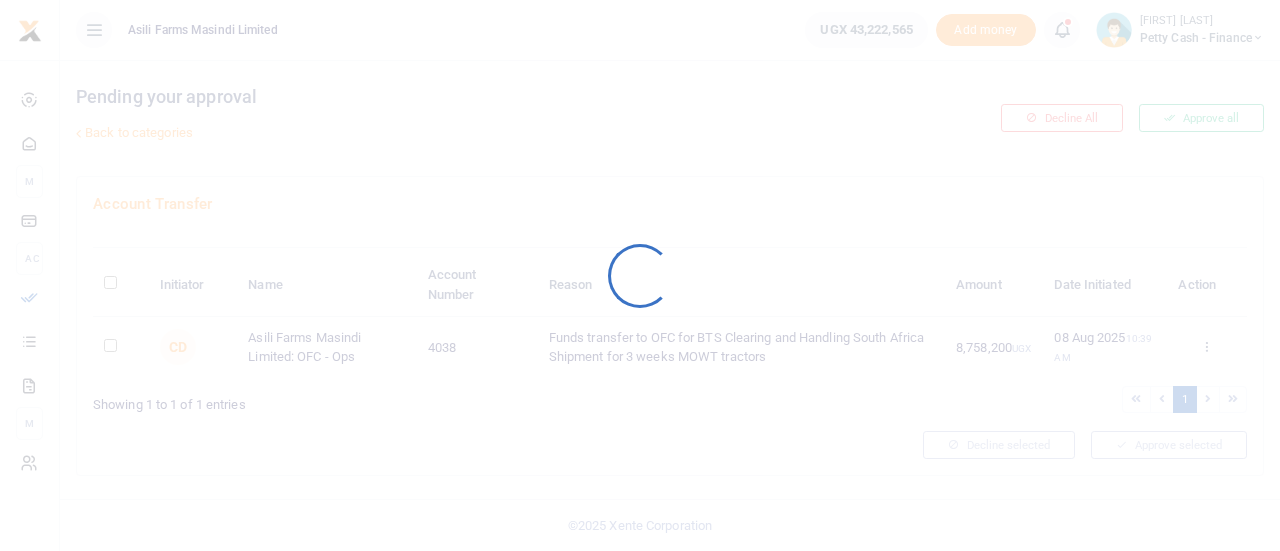 scroll, scrollTop: 0, scrollLeft: 0, axis: both 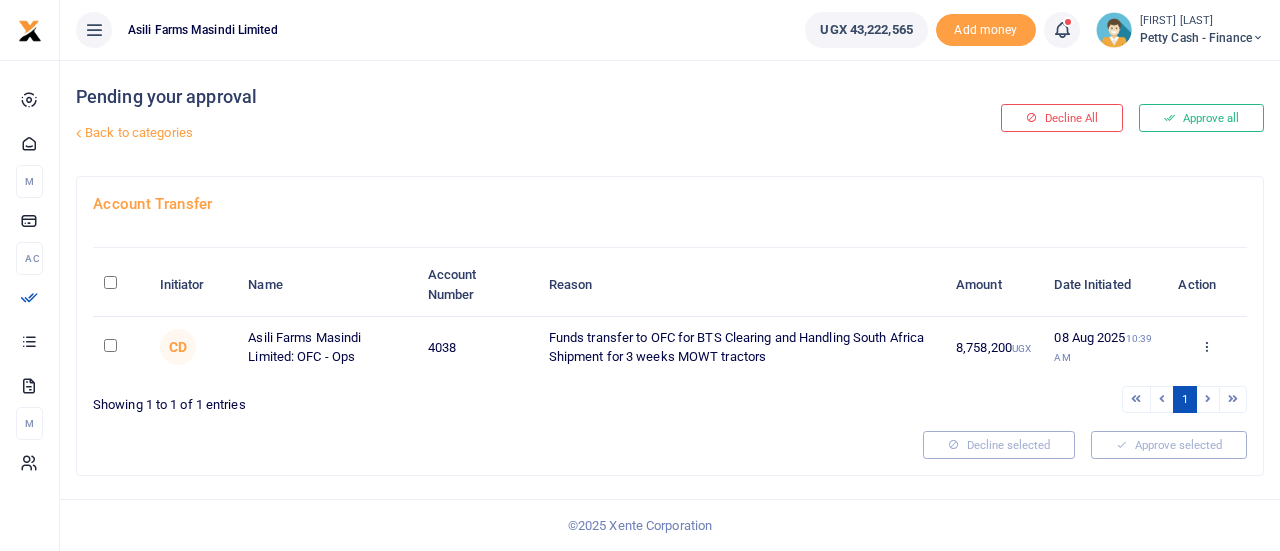 click at bounding box center (110, 345) 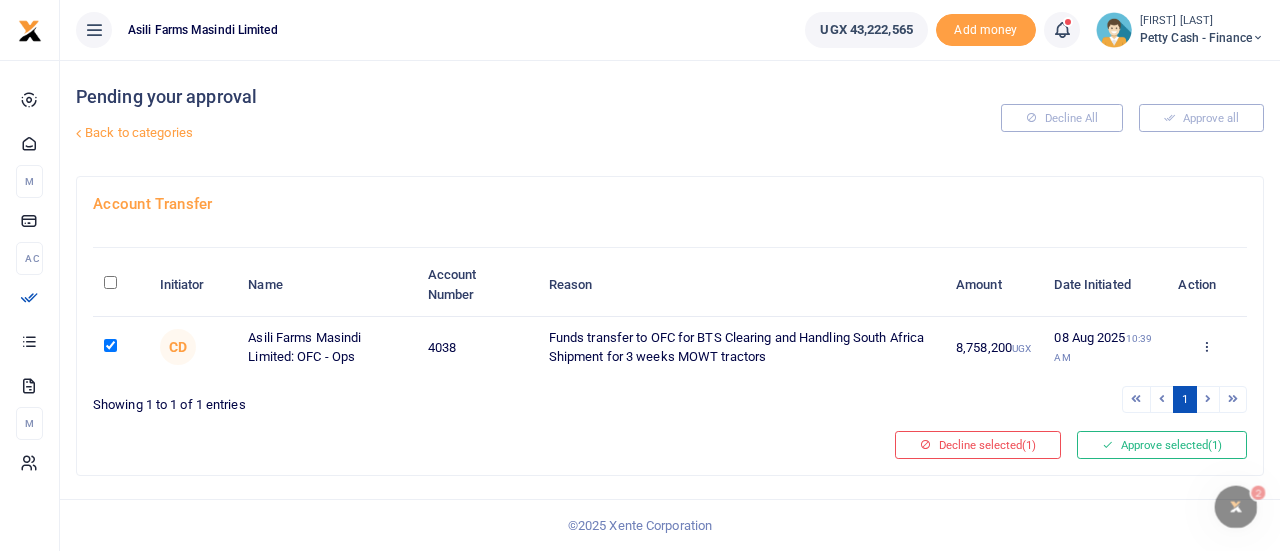 scroll, scrollTop: 0, scrollLeft: 0, axis: both 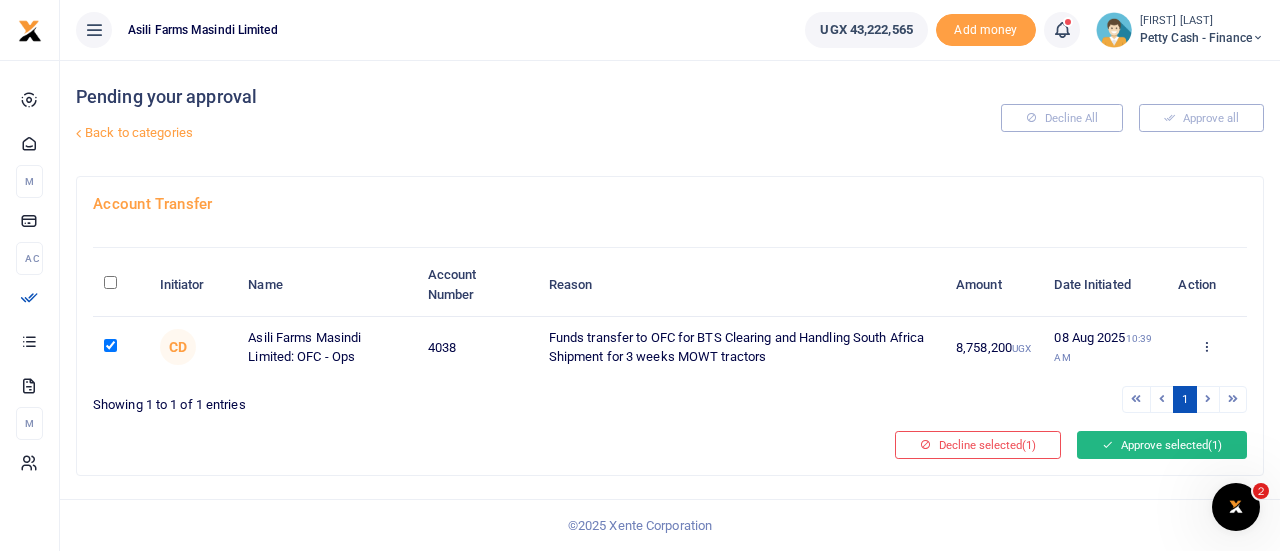 click on "Approve selected  (1)" at bounding box center [1162, 445] 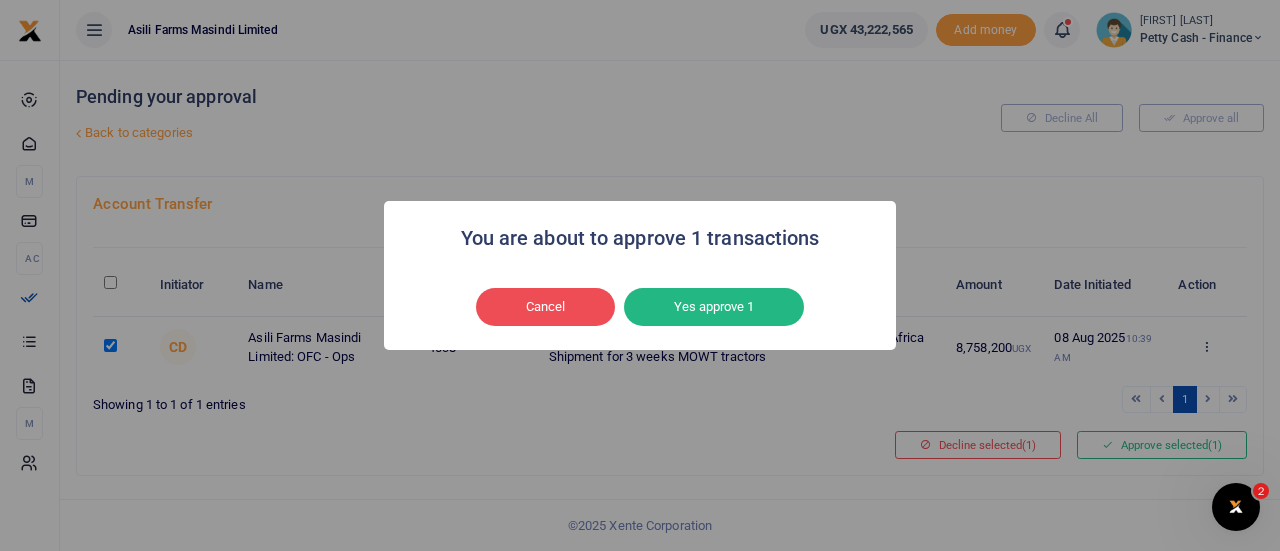 click on "Yes approve 1" at bounding box center (714, 307) 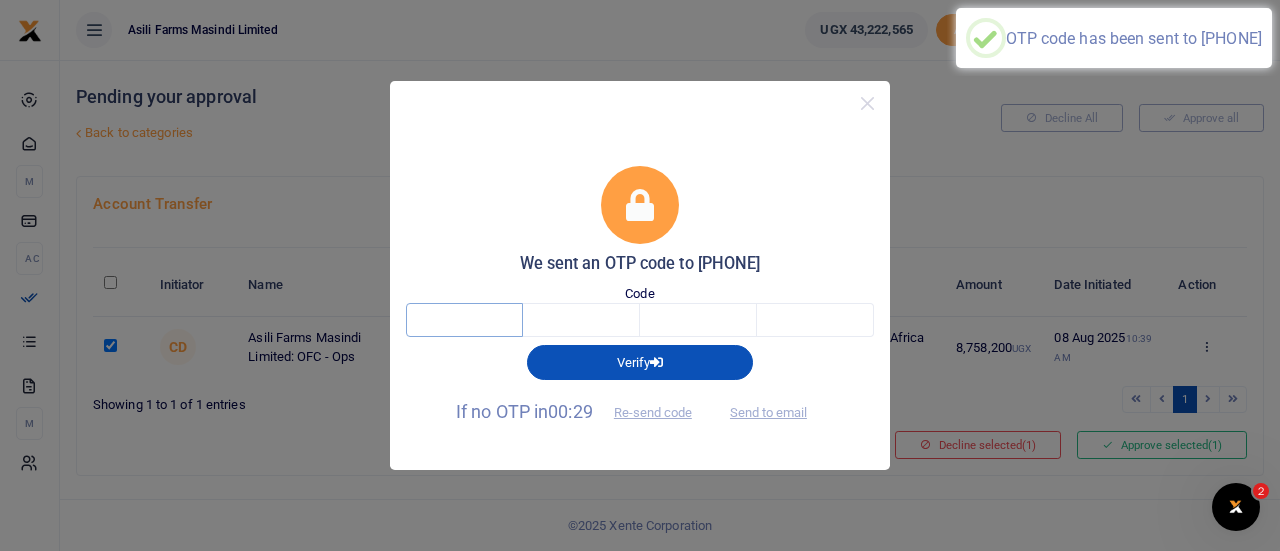 click at bounding box center (464, 320) 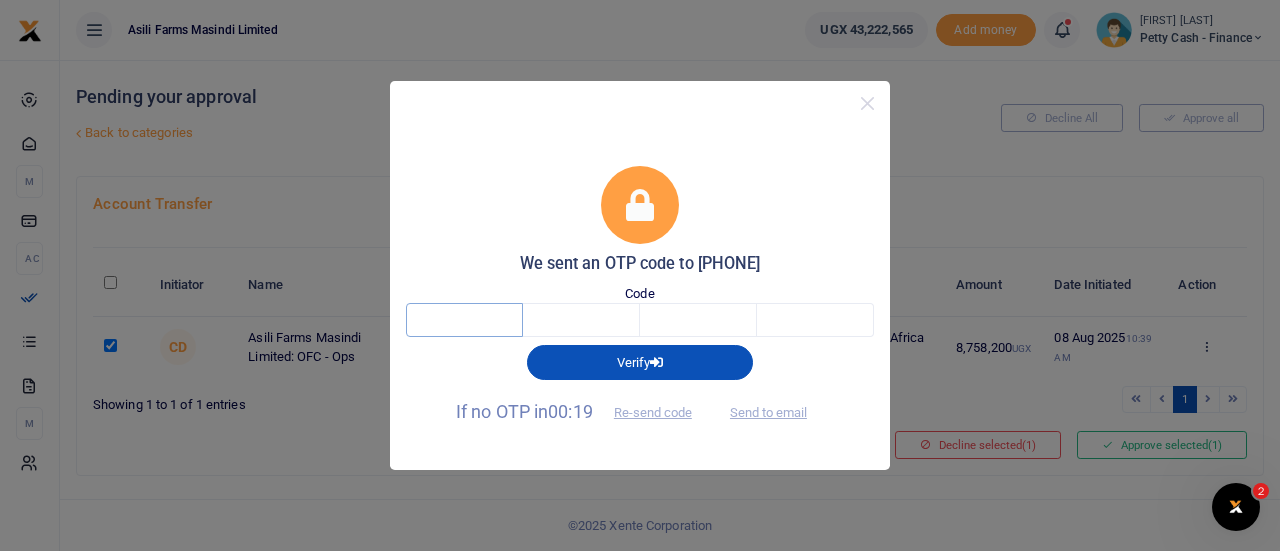 click at bounding box center [464, 320] 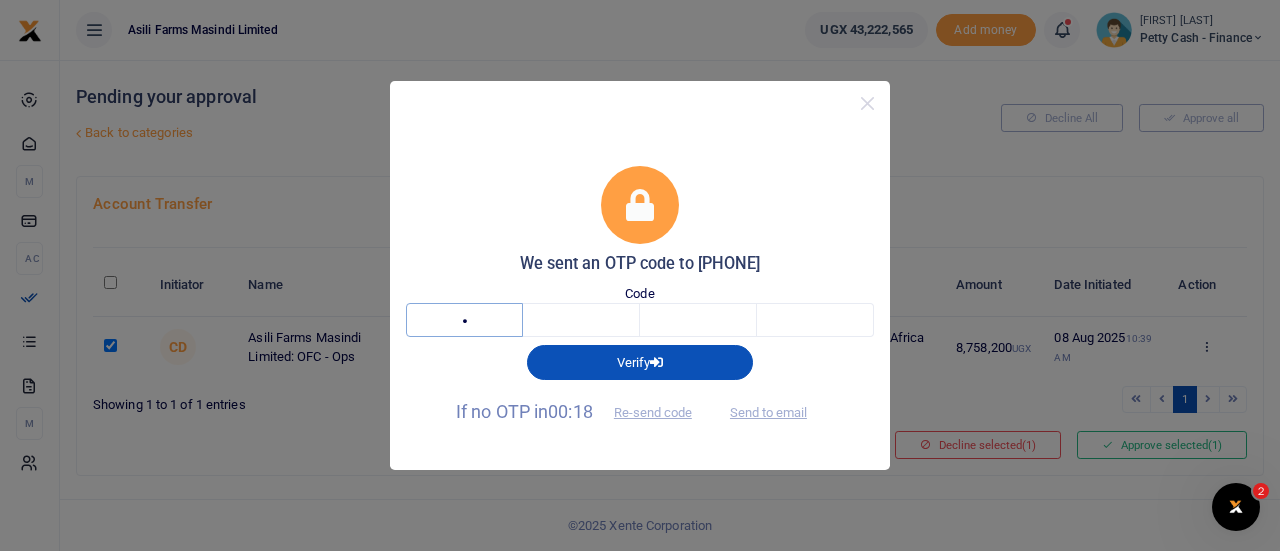 type on "7" 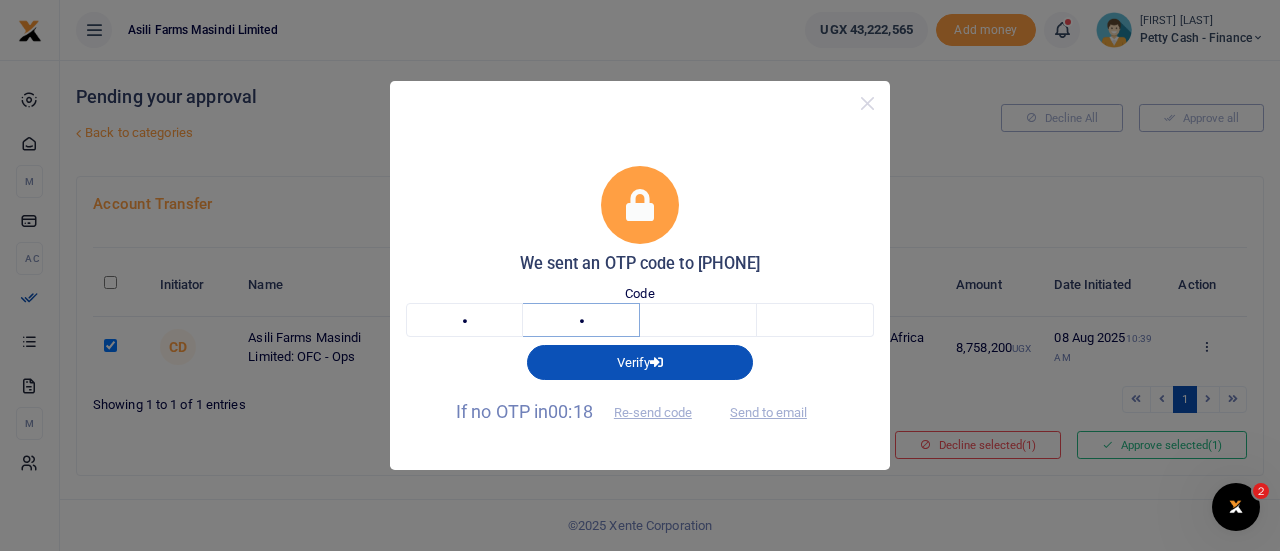 type on "6" 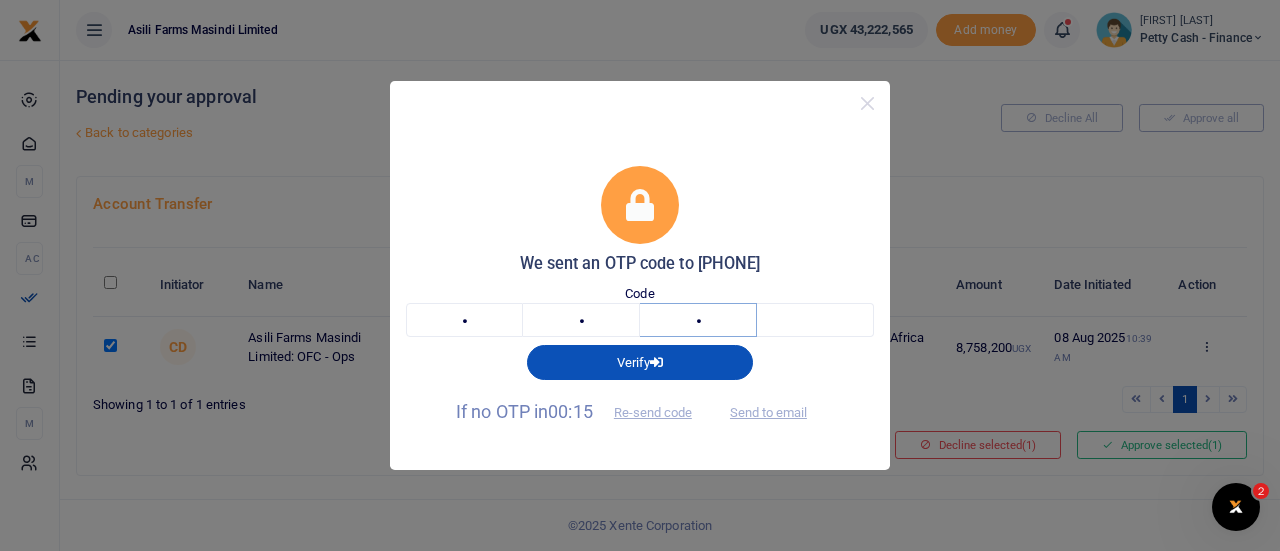 type on "8" 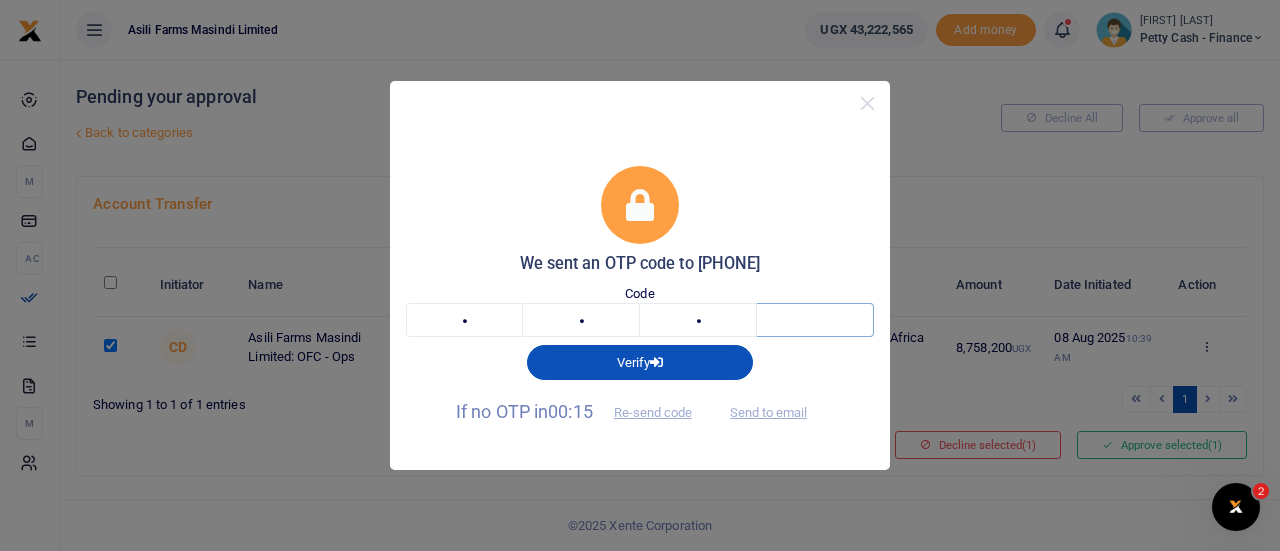 type on "6" 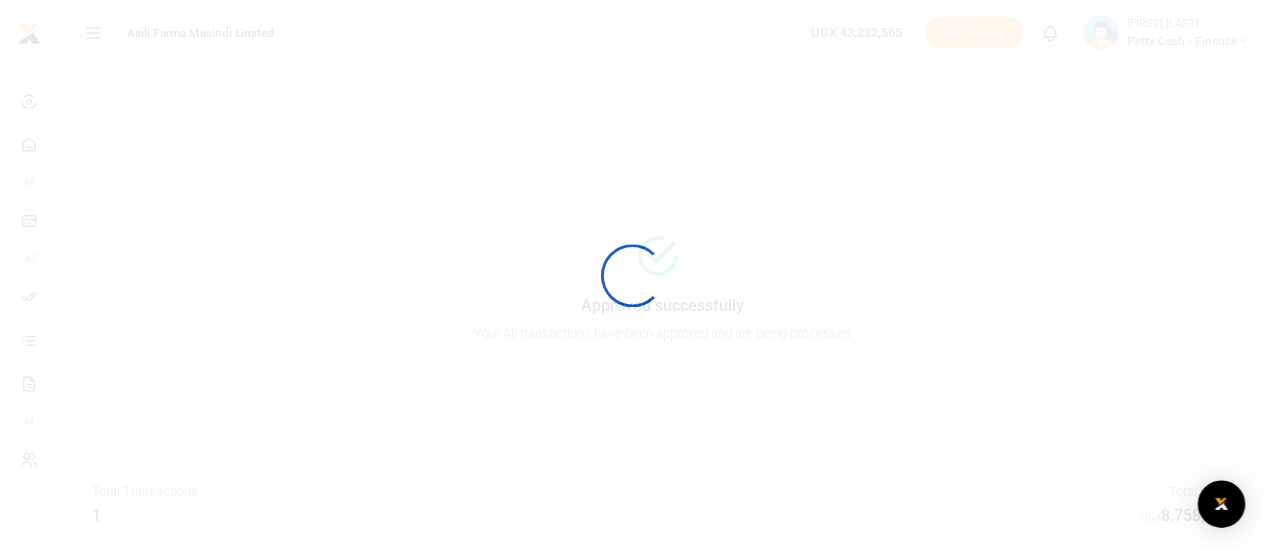 scroll, scrollTop: 0, scrollLeft: 0, axis: both 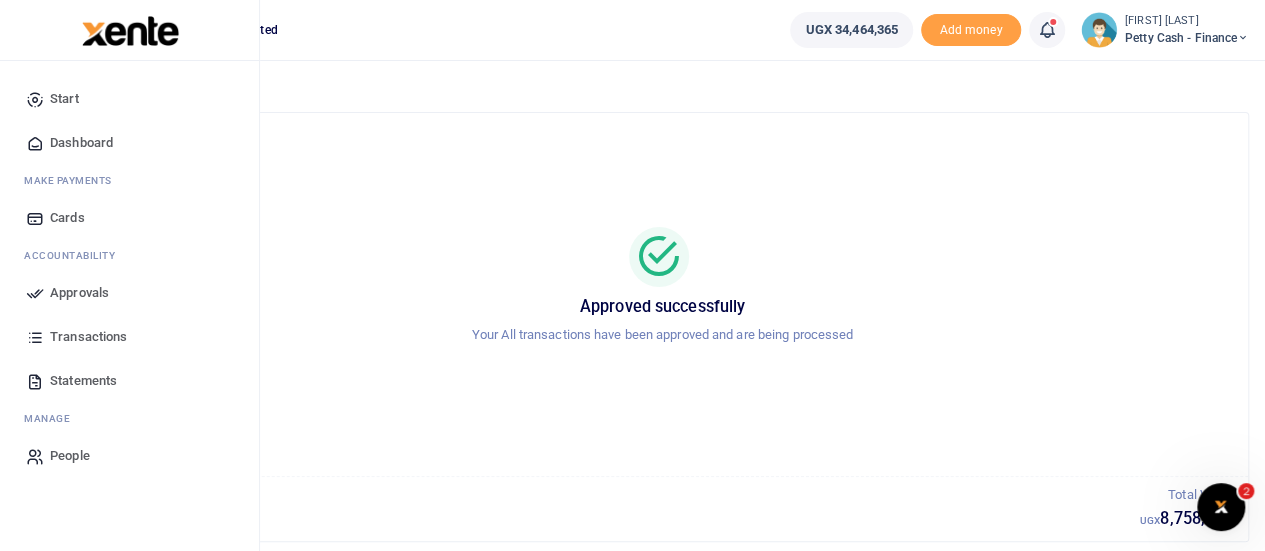 click on "Approvals" at bounding box center (79, 293) 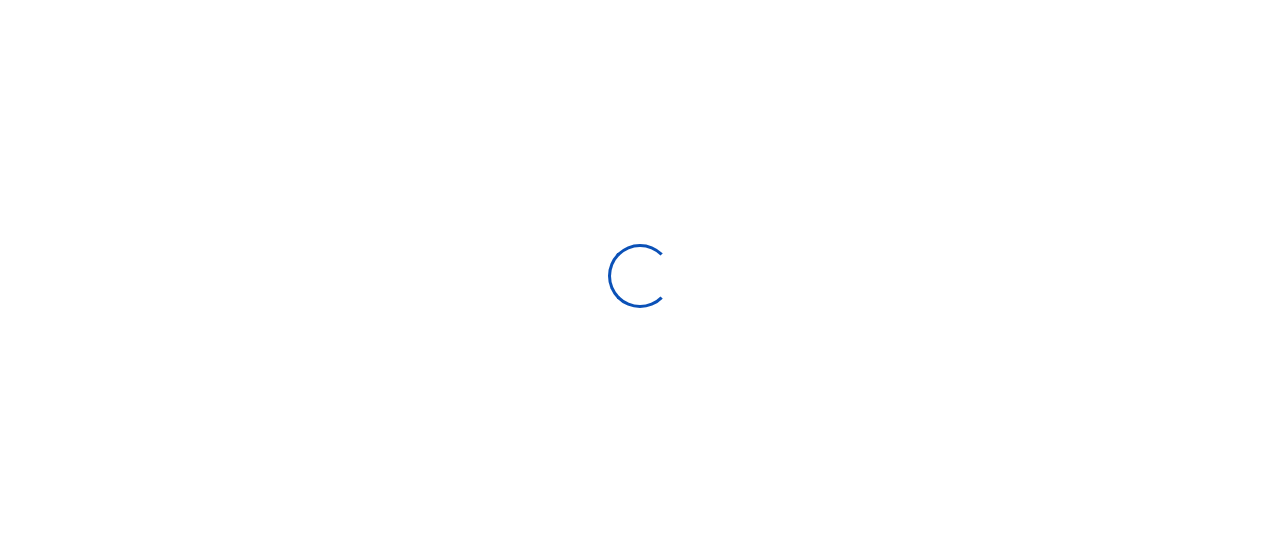 scroll, scrollTop: 0, scrollLeft: 0, axis: both 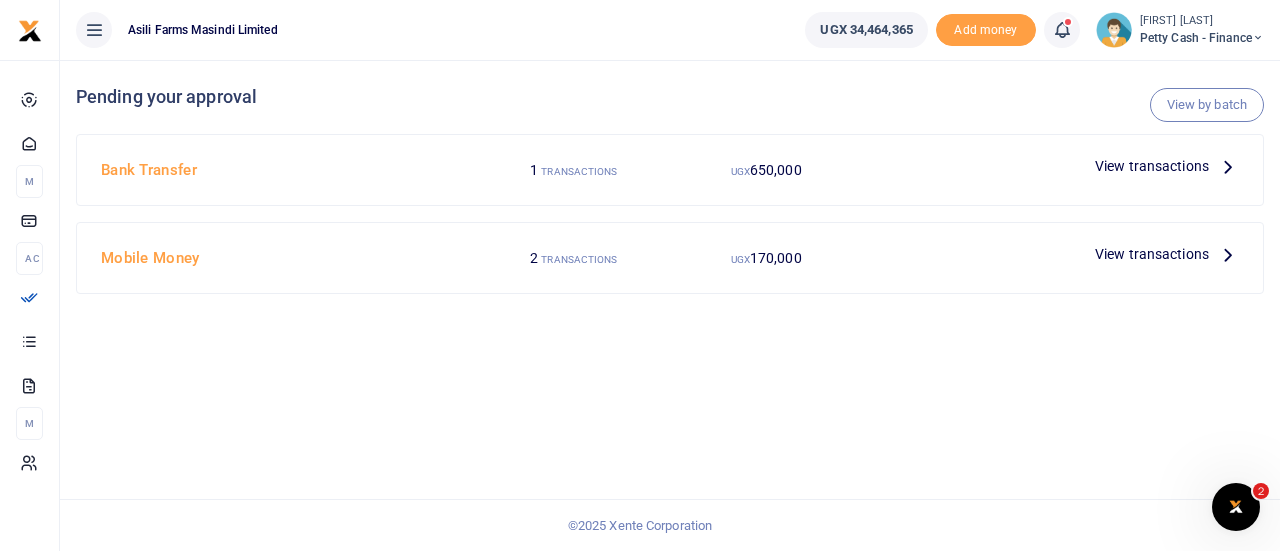click at bounding box center [1228, 254] 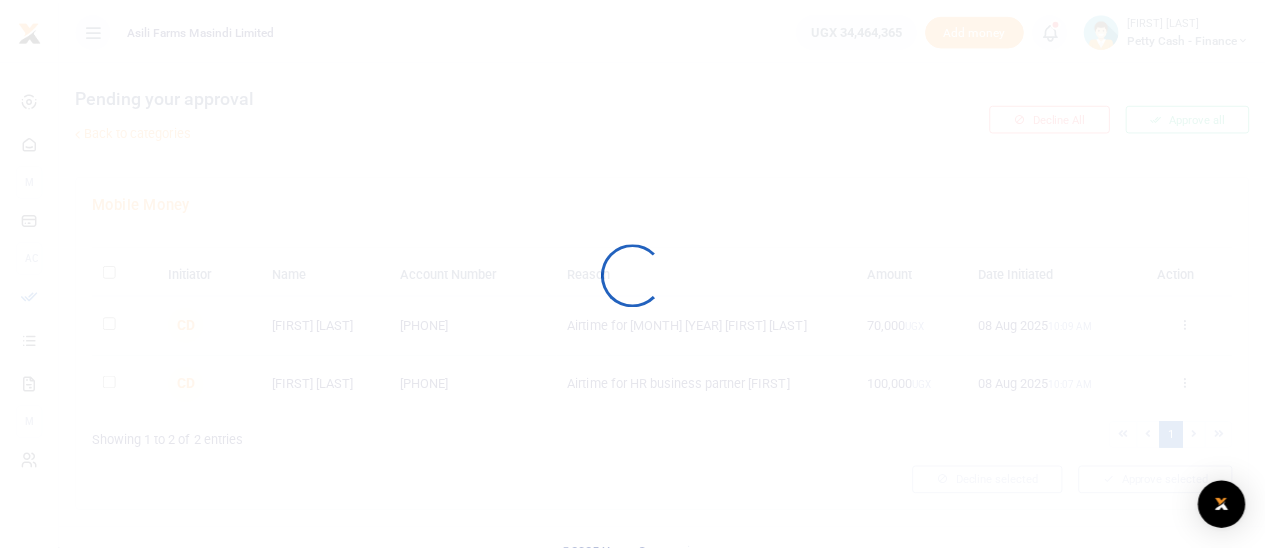 scroll, scrollTop: 0, scrollLeft: 0, axis: both 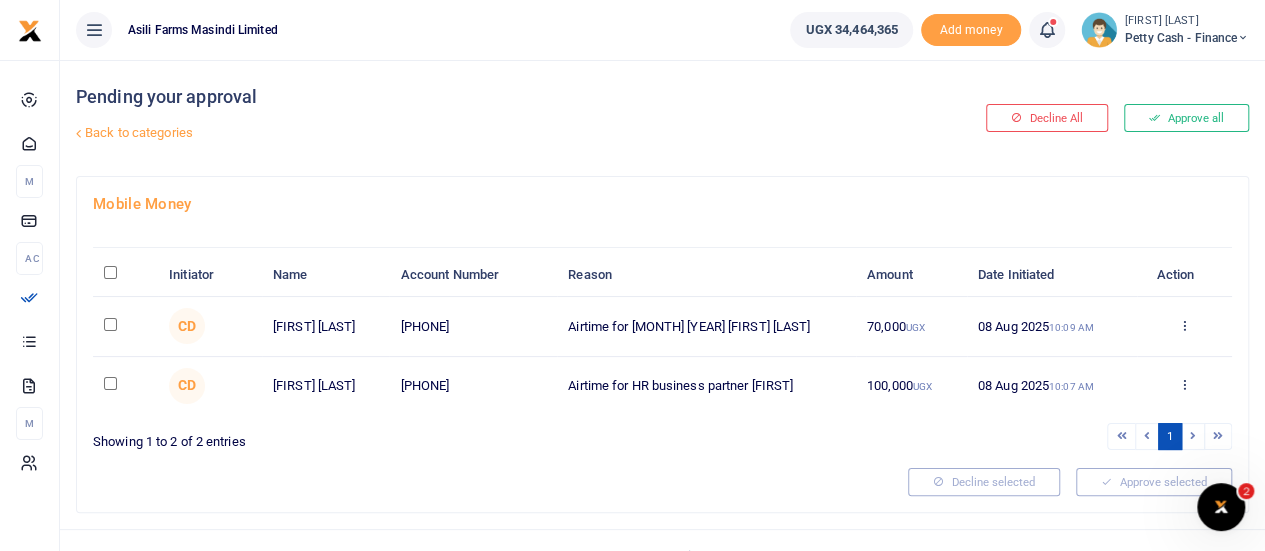 click at bounding box center (110, 272) 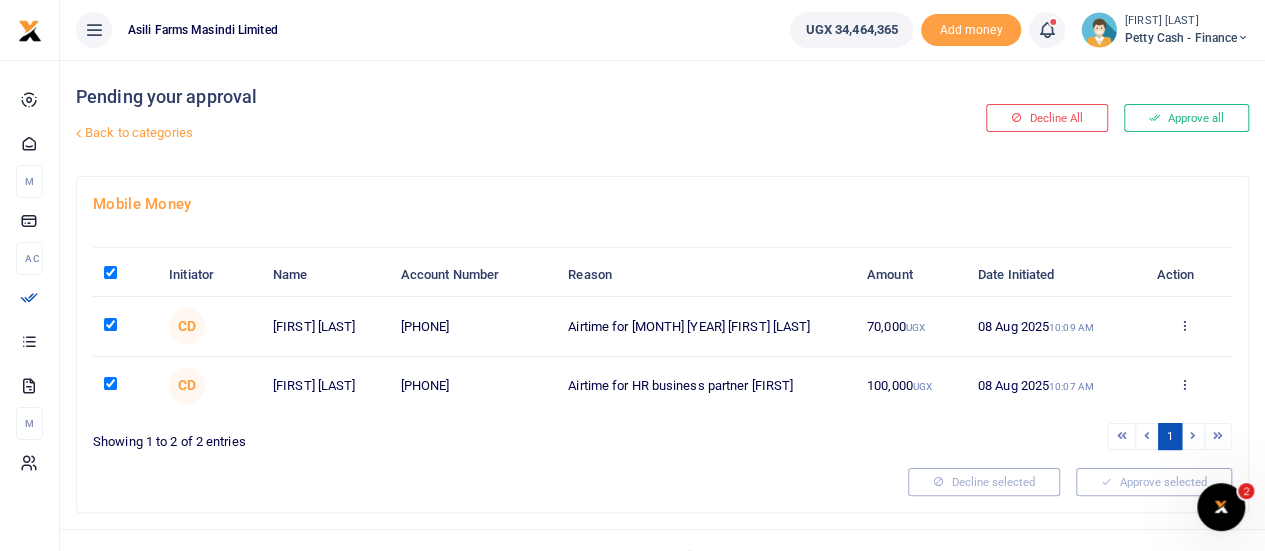 checkbox on "true" 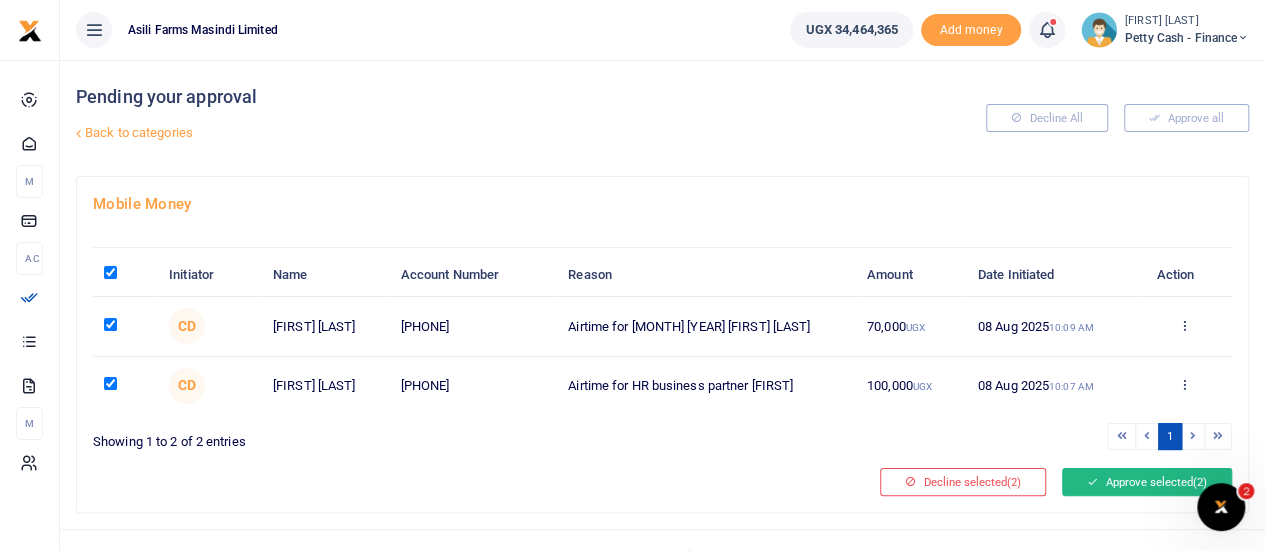 click on "Approve selected  (2)" at bounding box center (1147, 482) 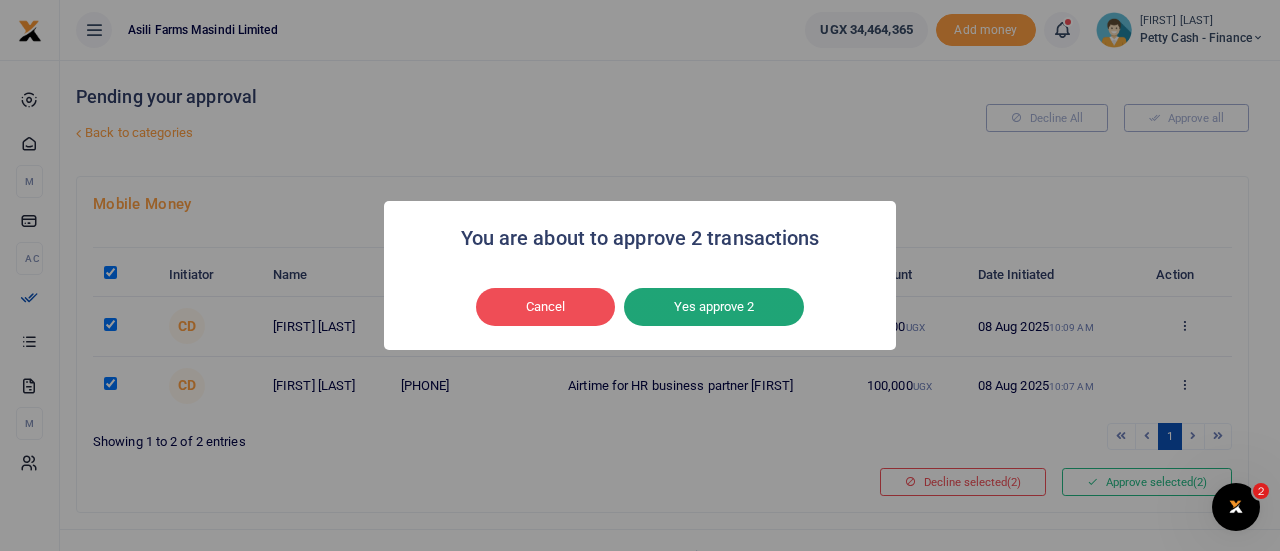 click on "Yes approve 2" at bounding box center [714, 307] 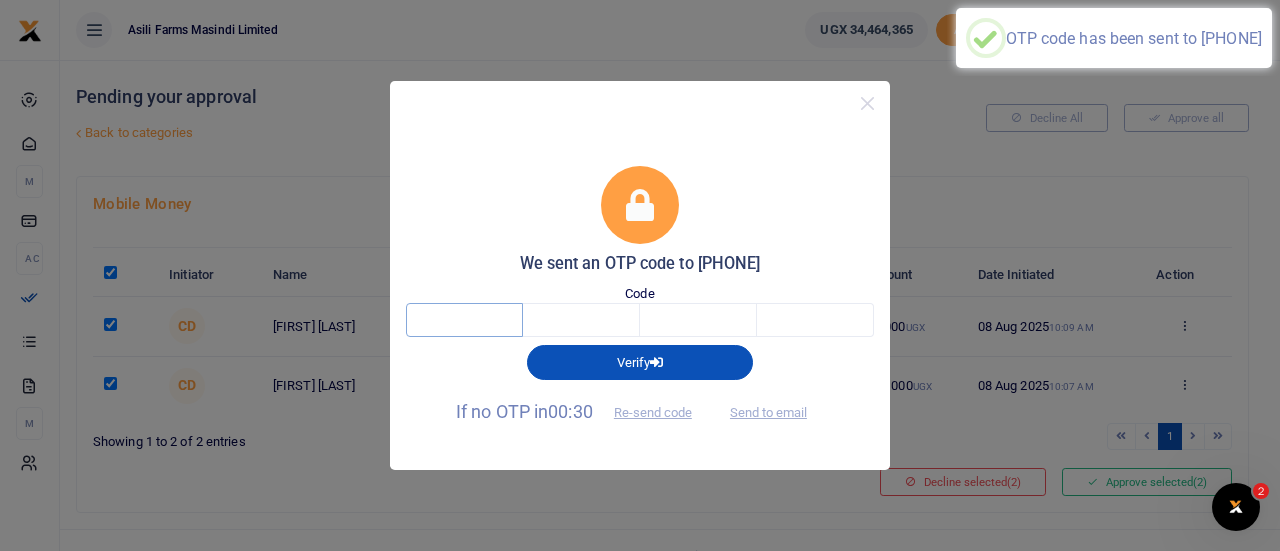 click at bounding box center [464, 320] 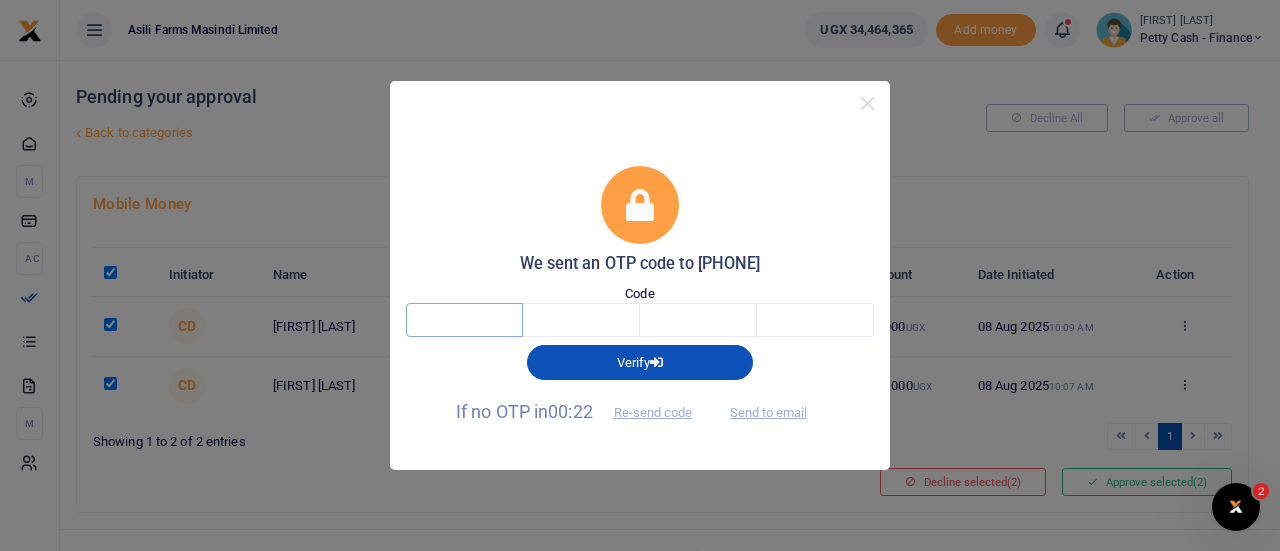 click at bounding box center (464, 320) 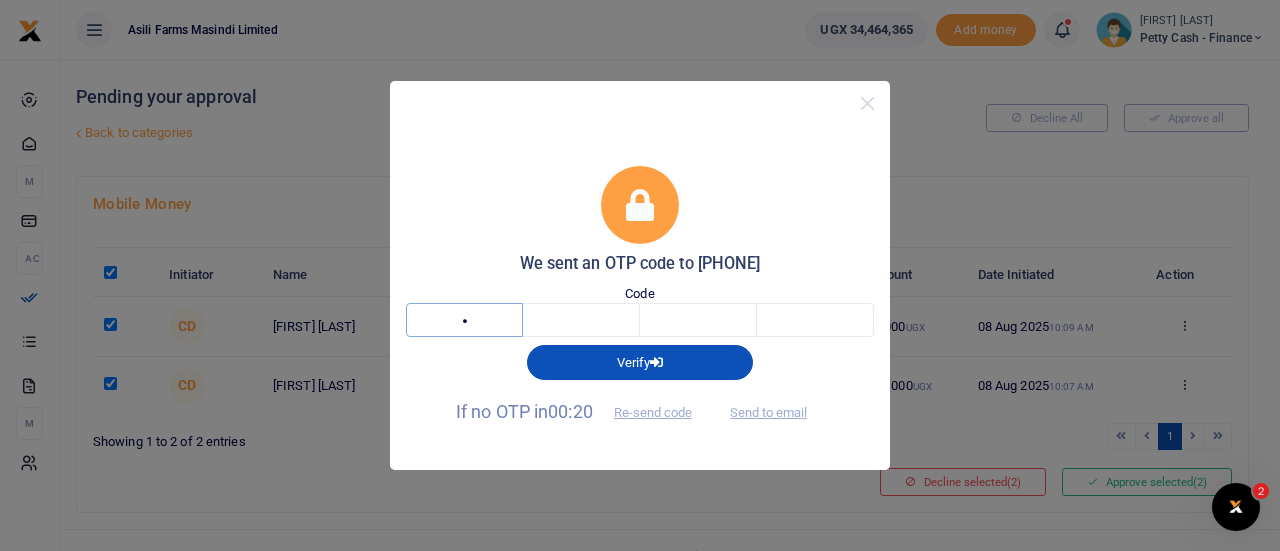 type on "9" 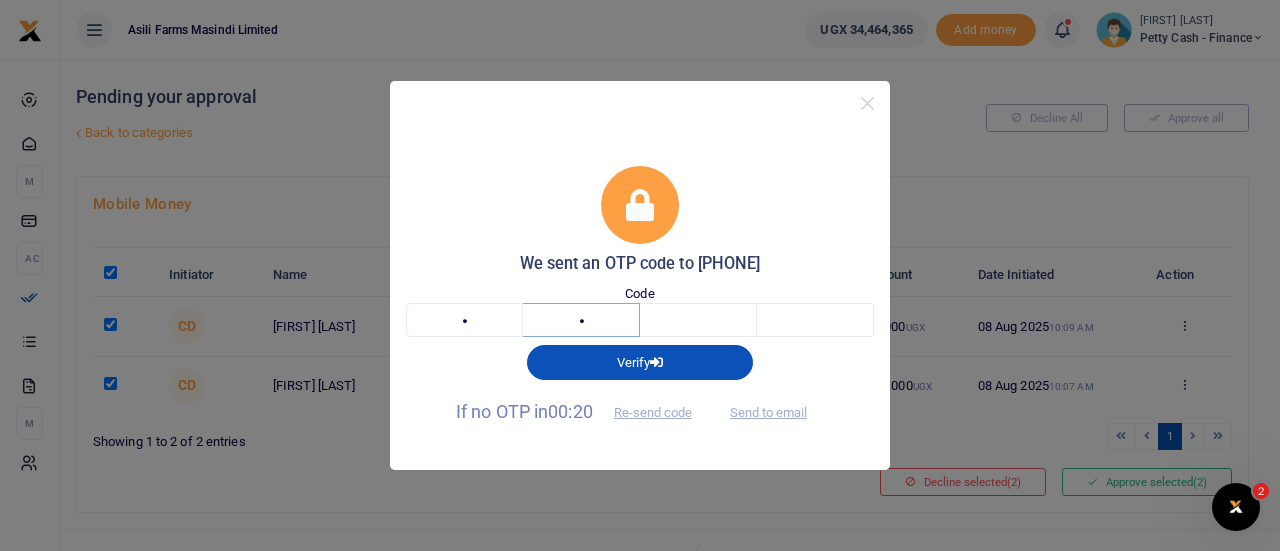 type on "5" 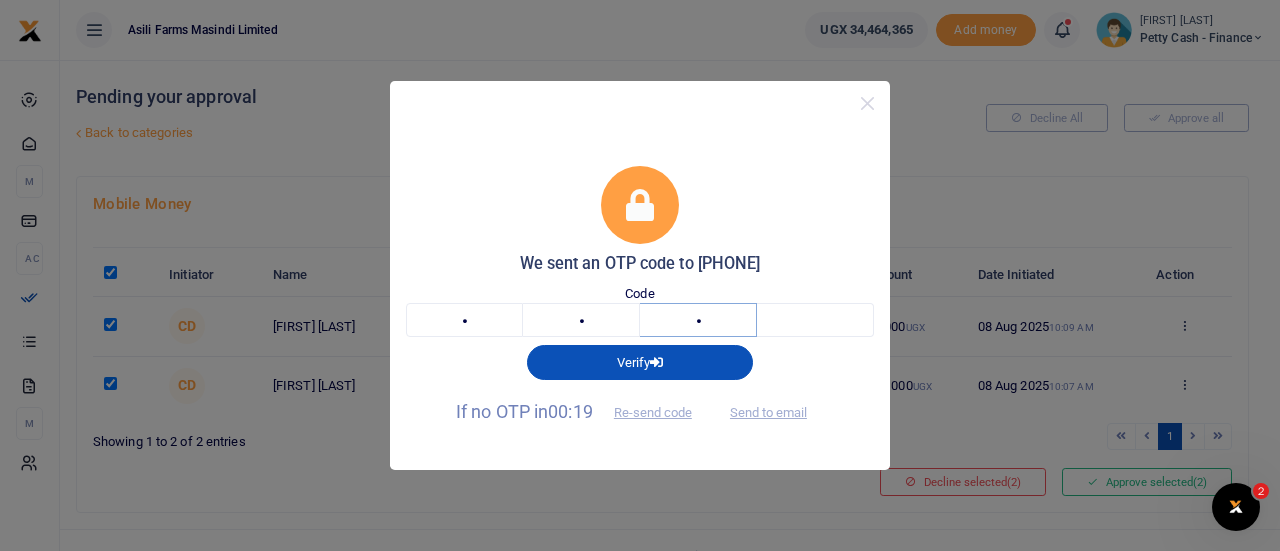 type on "4" 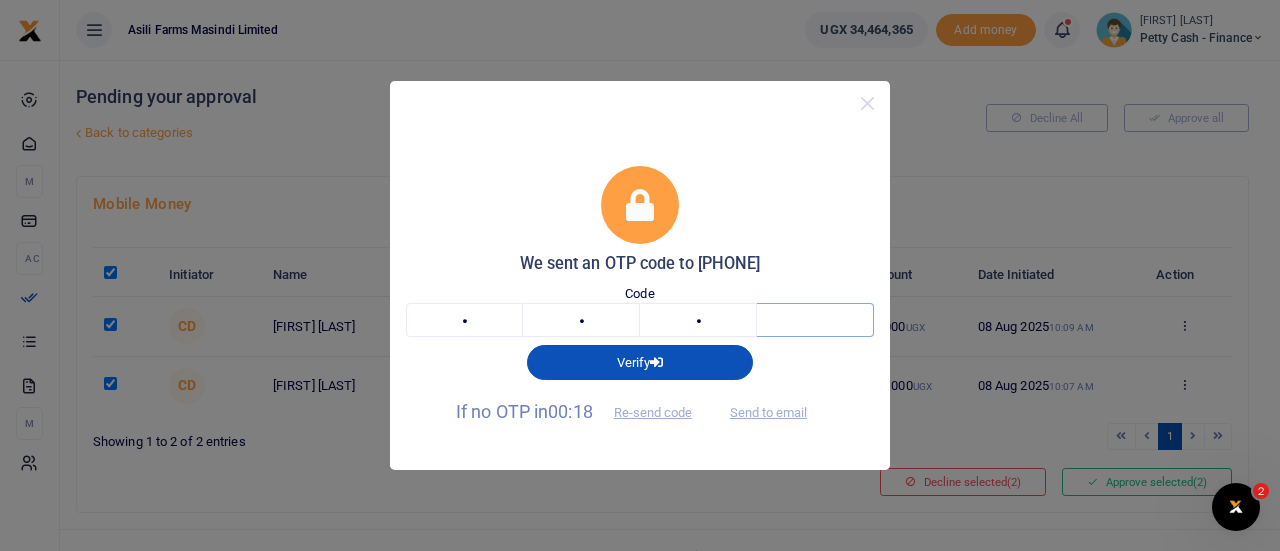 type on "5" 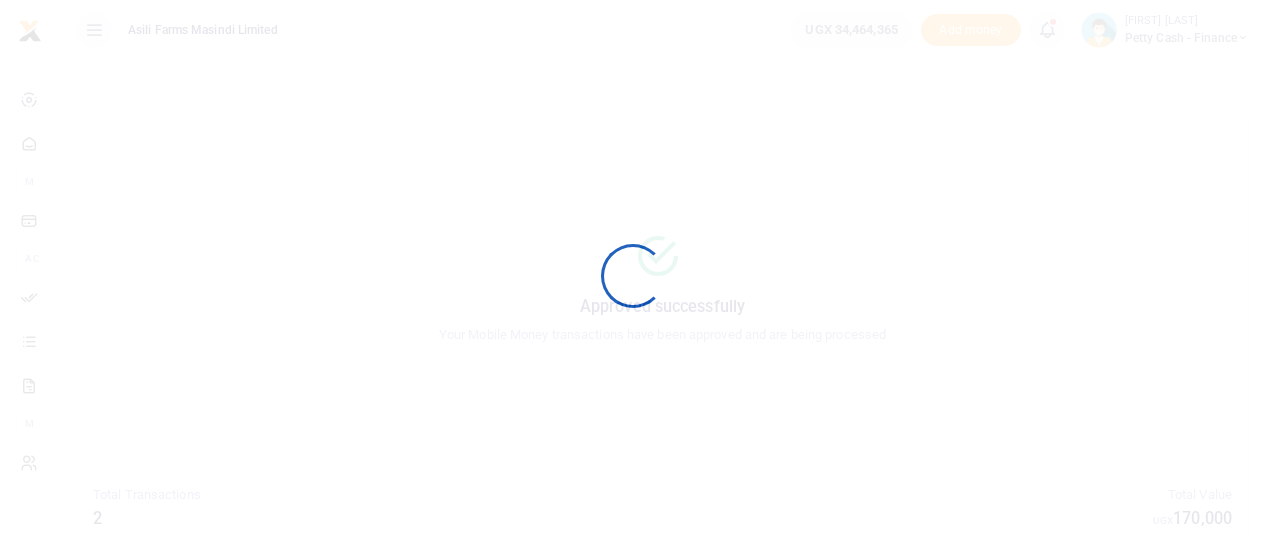 scroll, scrollTop: 0, scrollLeft: 0, axis: both 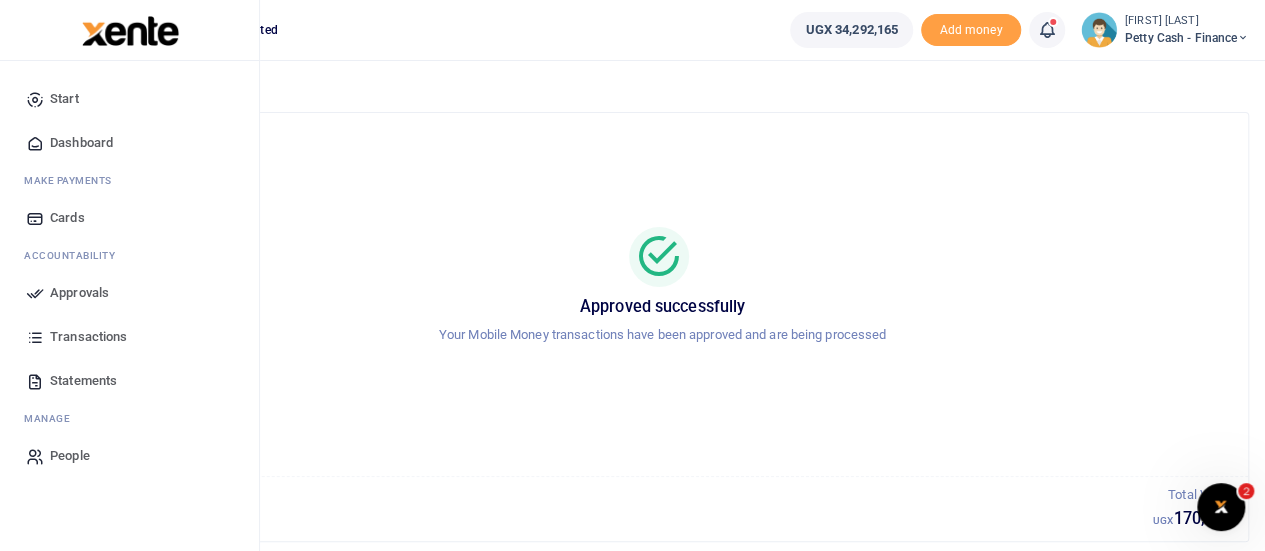 click on "Approvals" at bounding box center (79, 293) 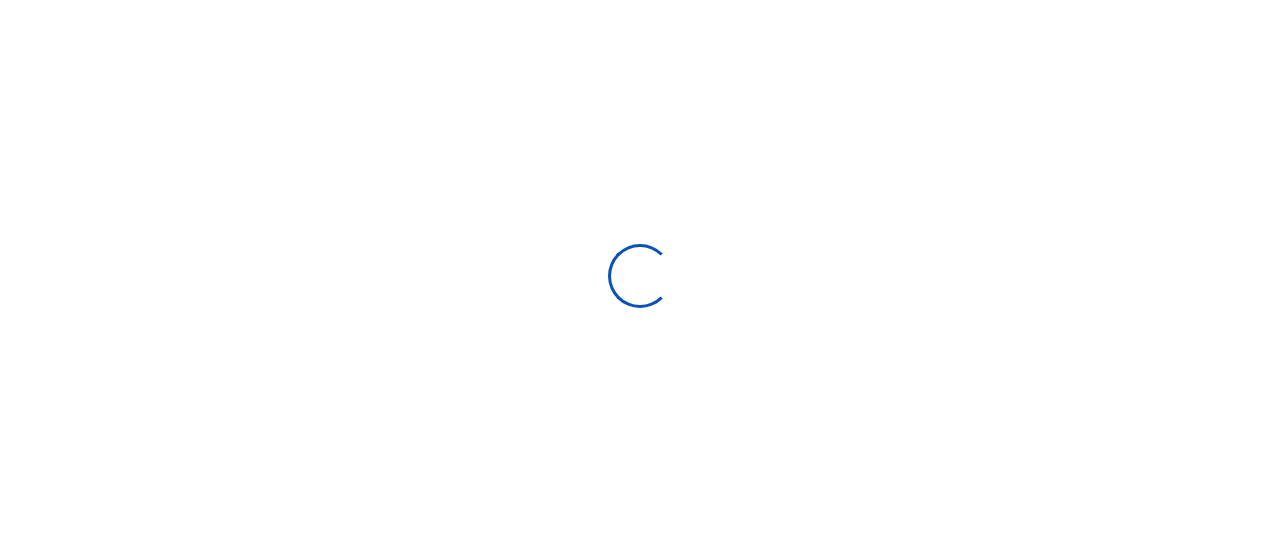 scroll, scrollTop: 0, scrollLeft: 0, axis: both 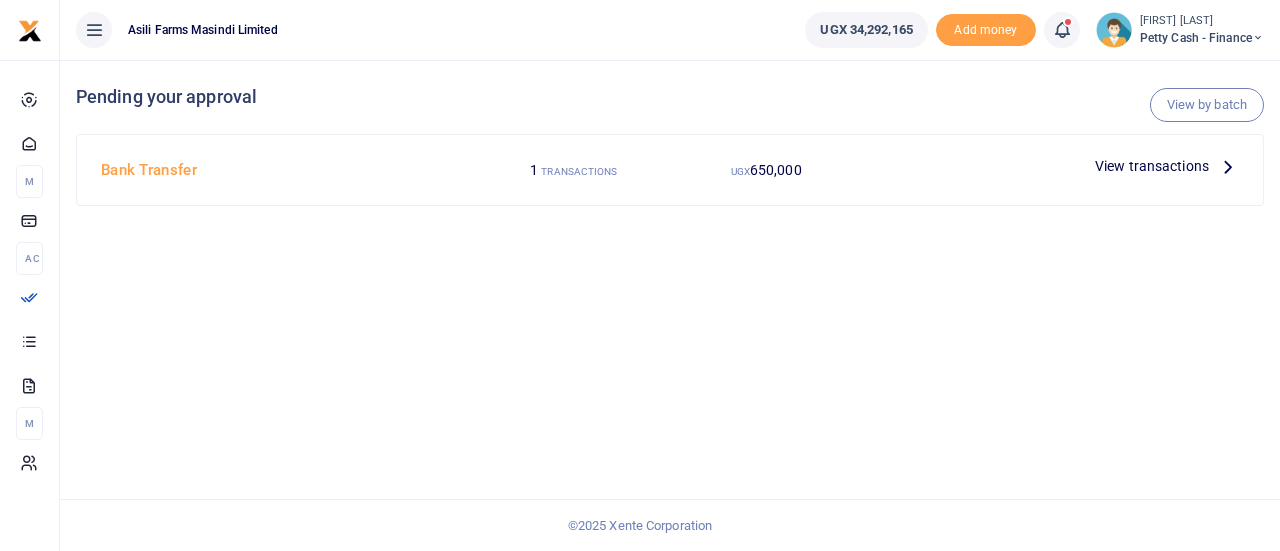 click on "View transactions" at bounding box center (1152, 166) 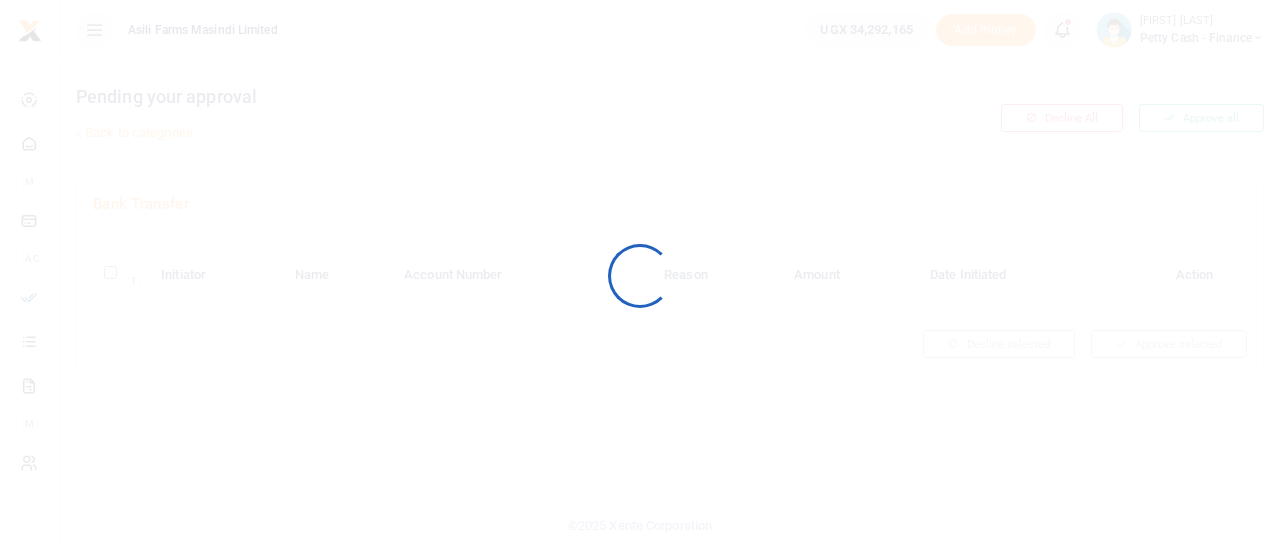 scroll, scrollTop: 0, scrollLeft: 0, axis: both 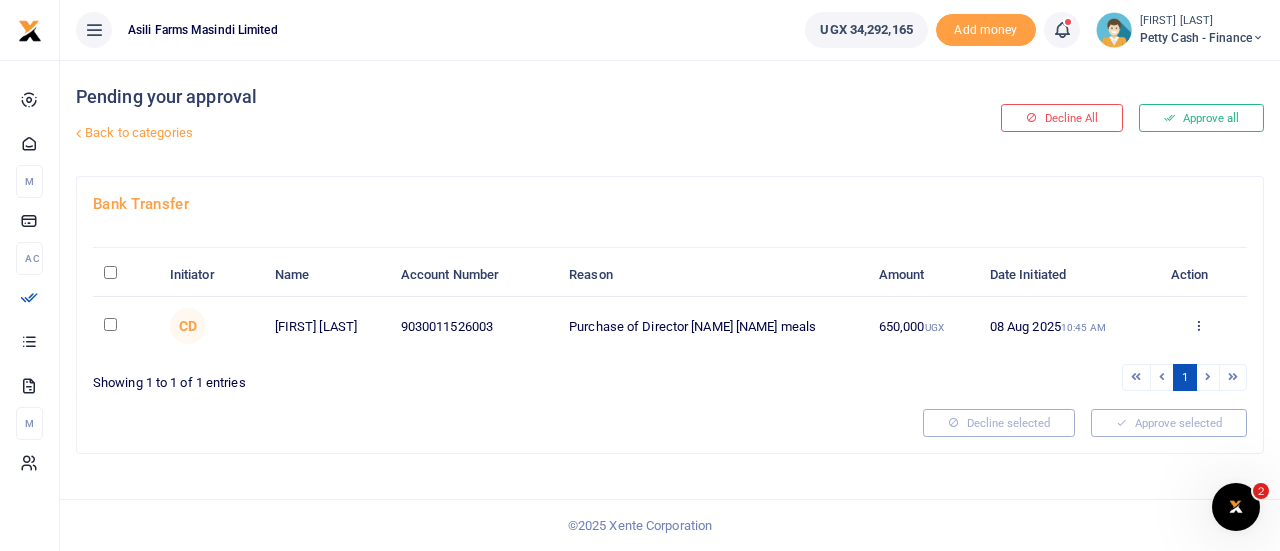 click at bounding box center (110, 324) 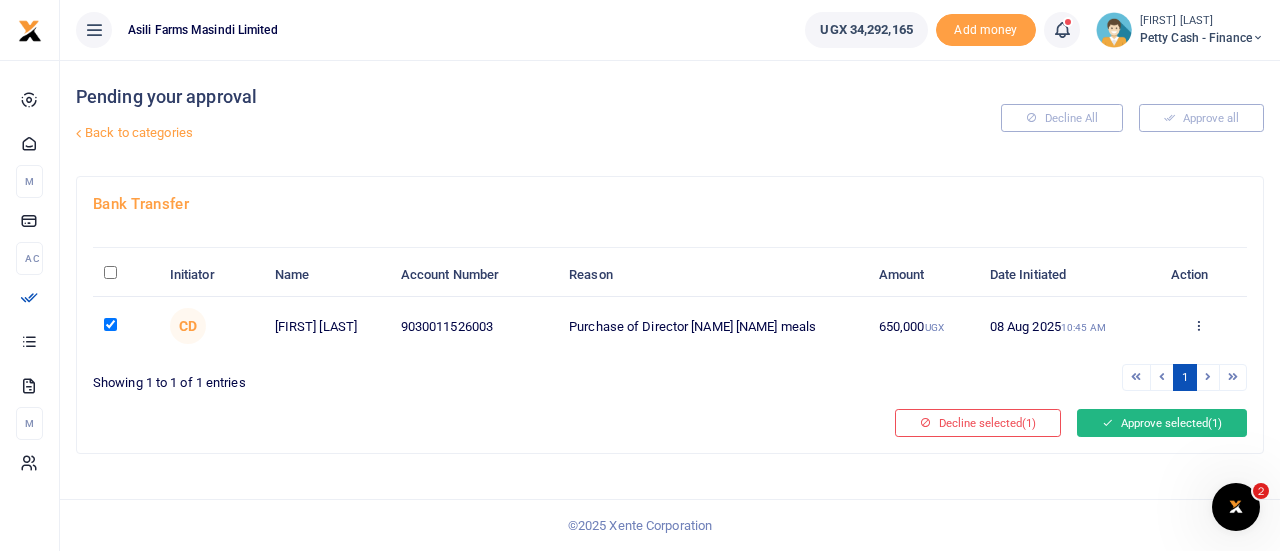 click on "Approve selected  (1)" at bounding box center (1162, 423) 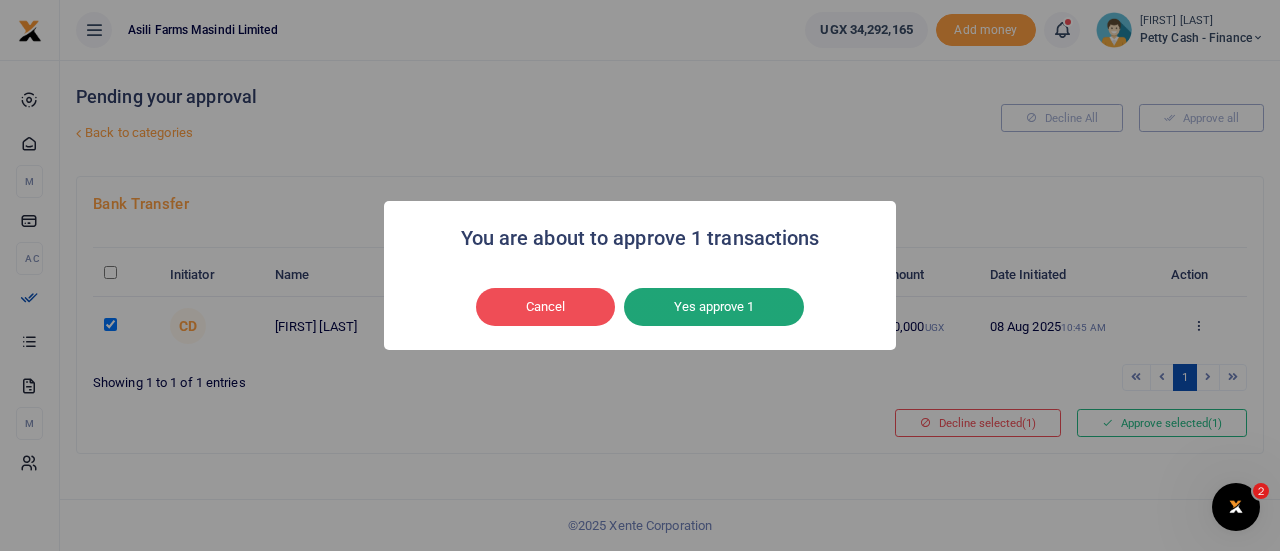 click on "Yes approve 1" at bounding box center (714, 307) 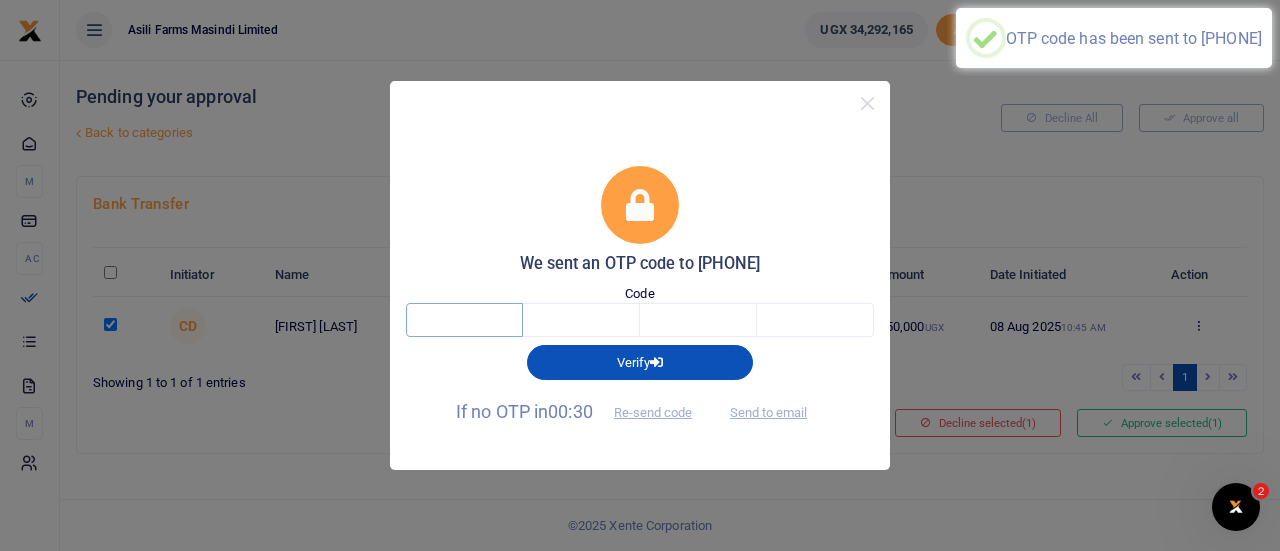 click at bounding box center [464, 320] 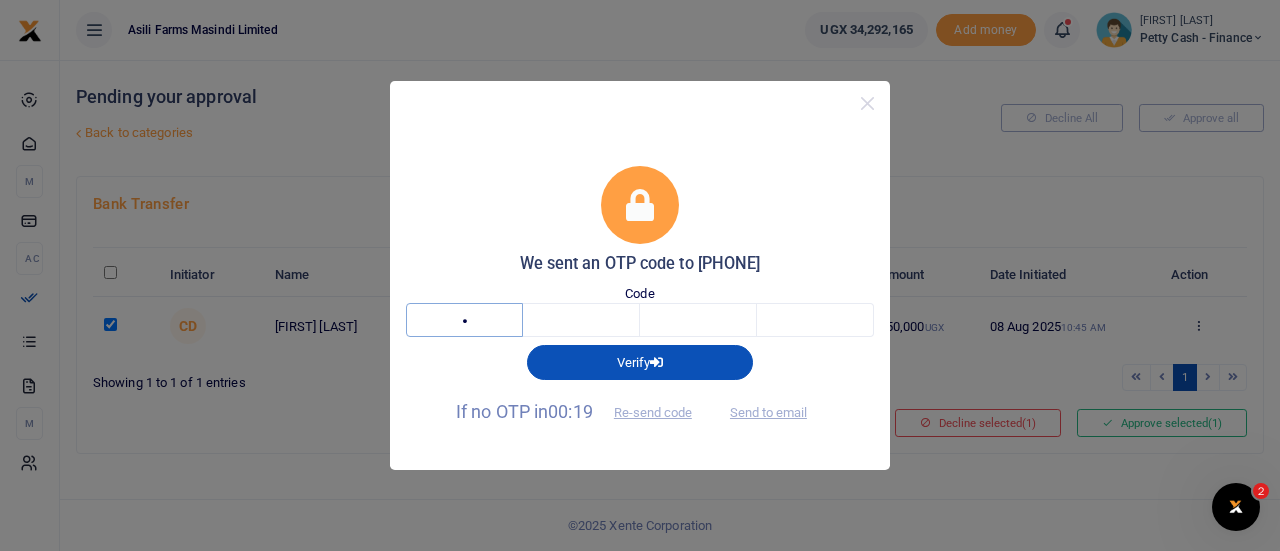 type on "4" 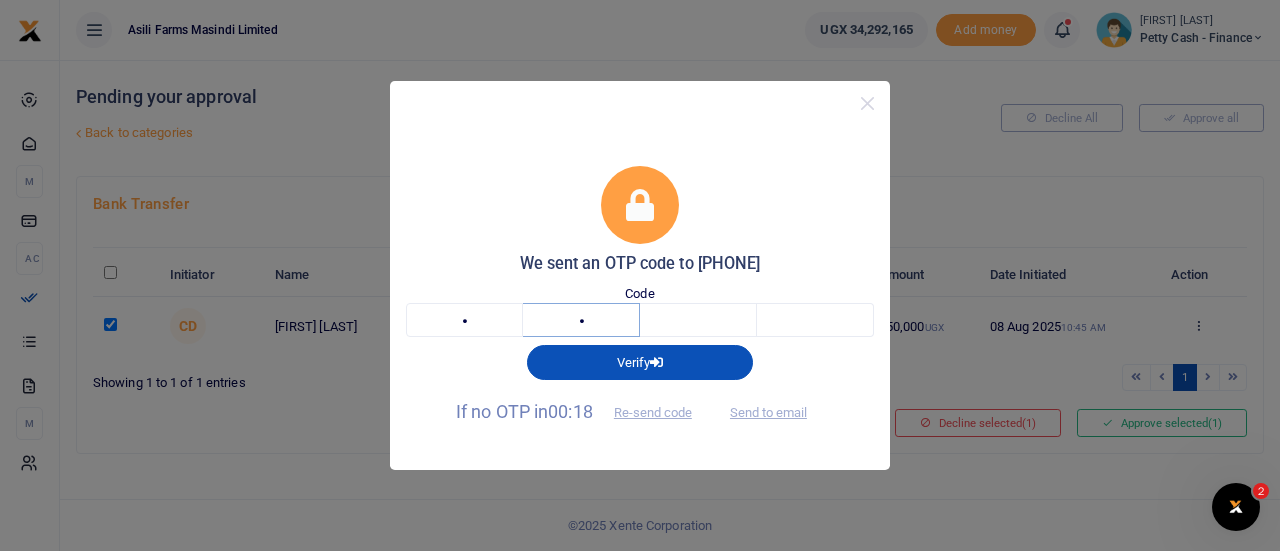 type on "8" 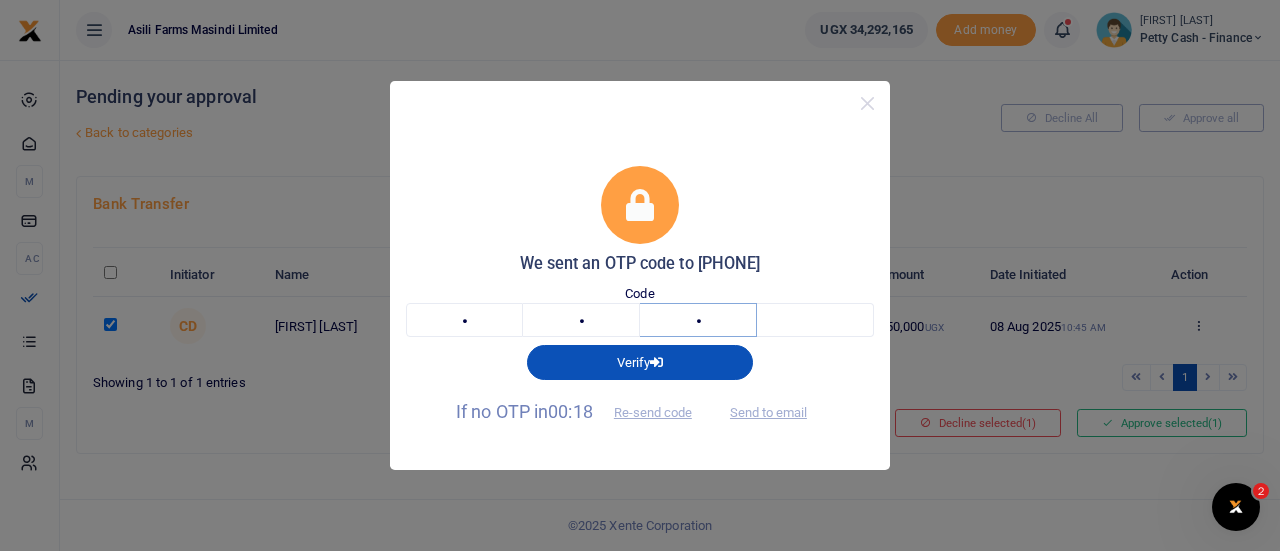 type on "7" 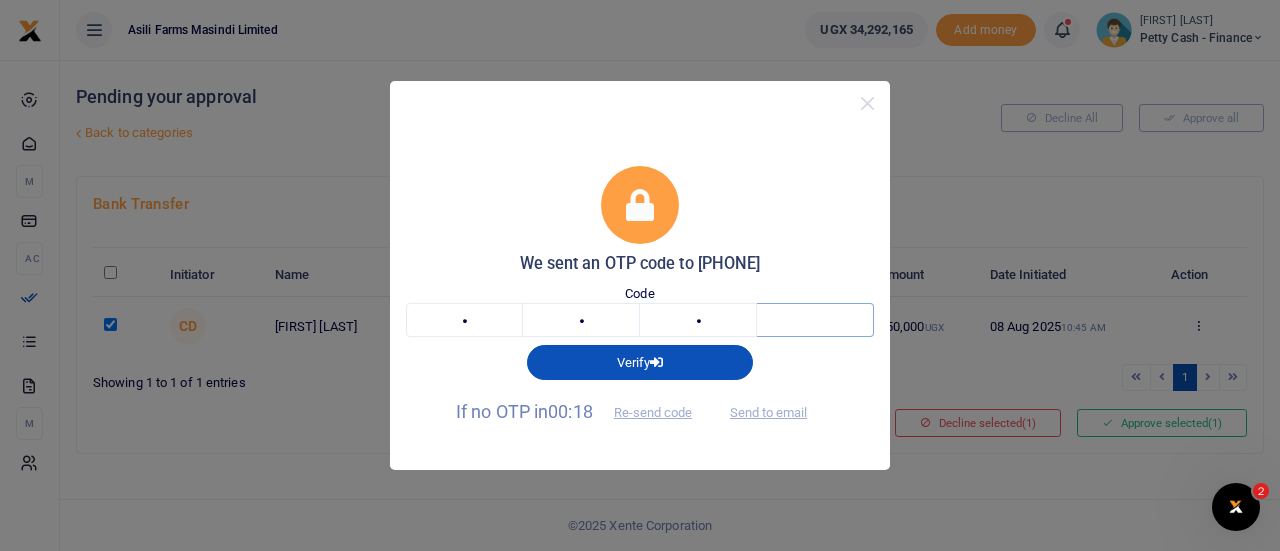 type on "7" 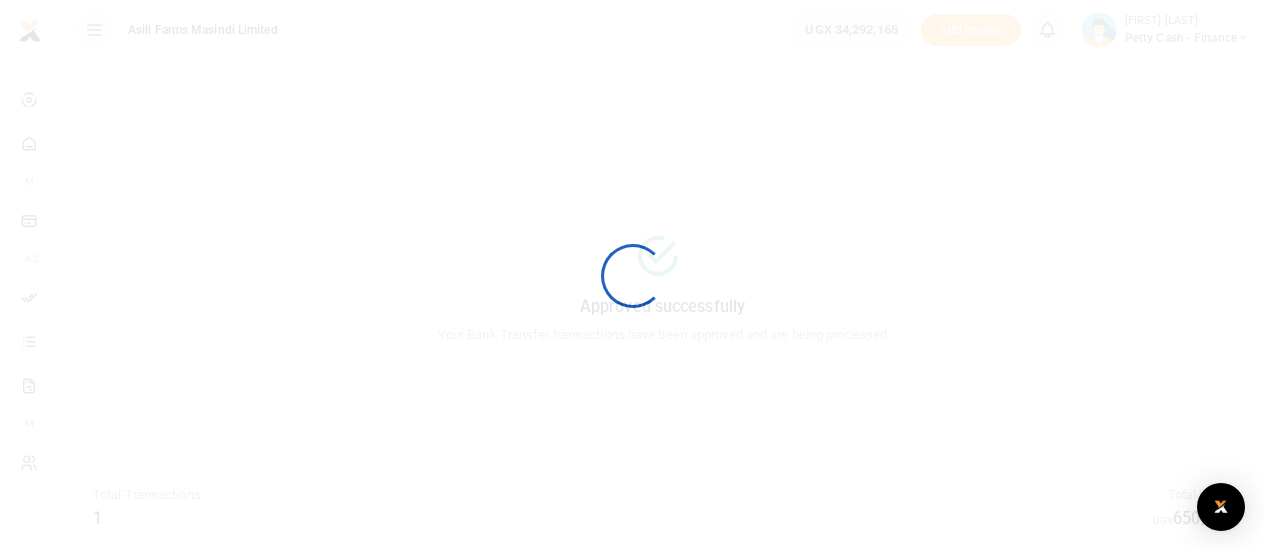 scroll, scrollTop: 0, scrollLeft: 0, axis: both 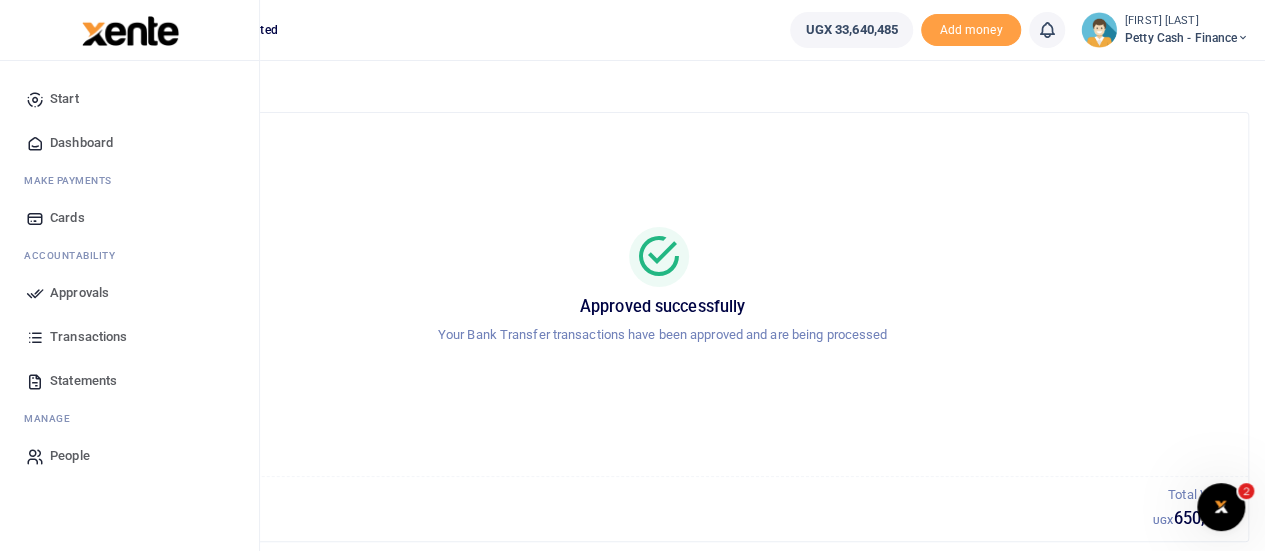 click on "Dashboard" at bounding box center [129, 143] 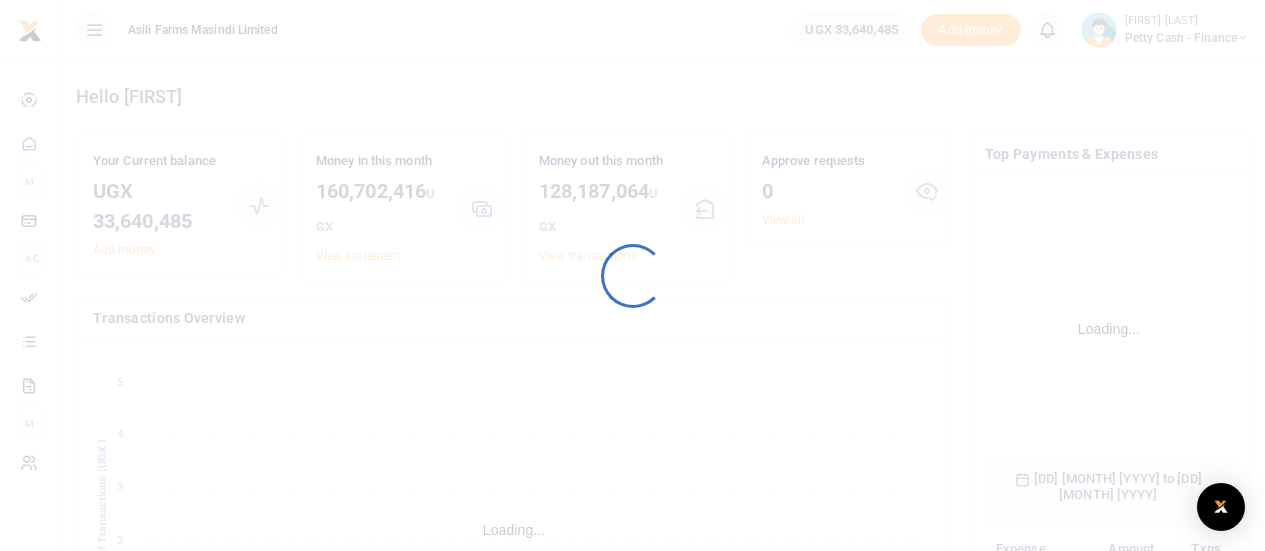 scroll, scrollTop: 0, scrollLeft: 0, axis: both 